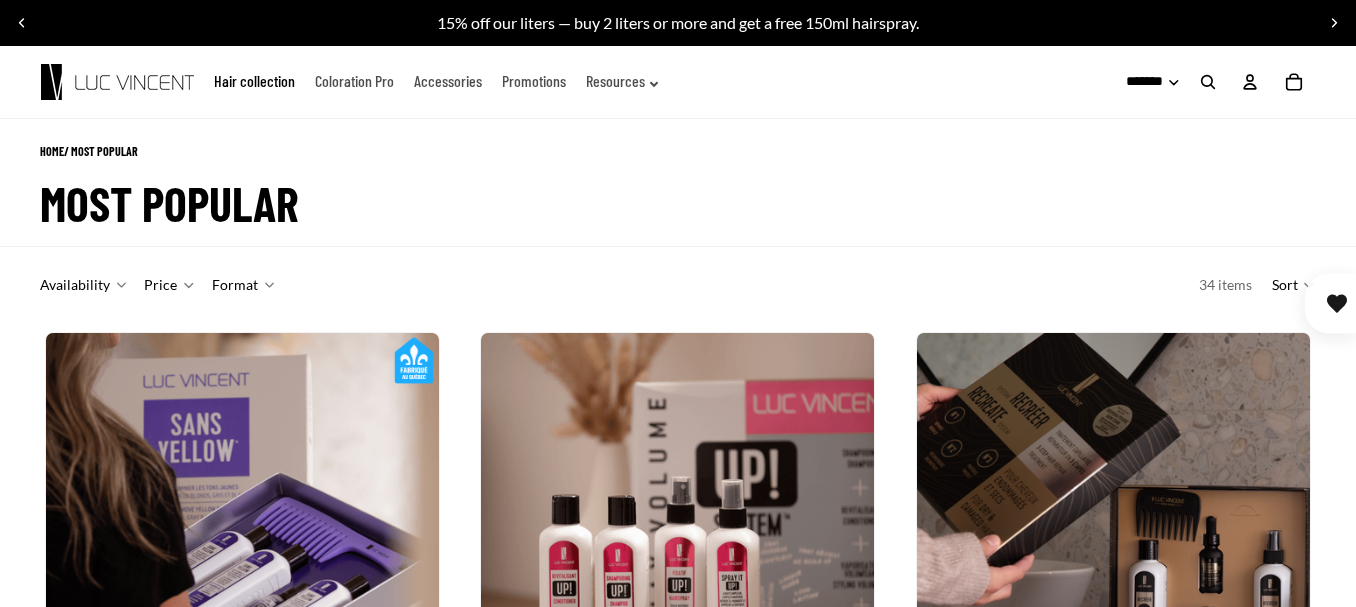 scroll, scrollTop: 400, scrollLeft: 0, axis: vertical 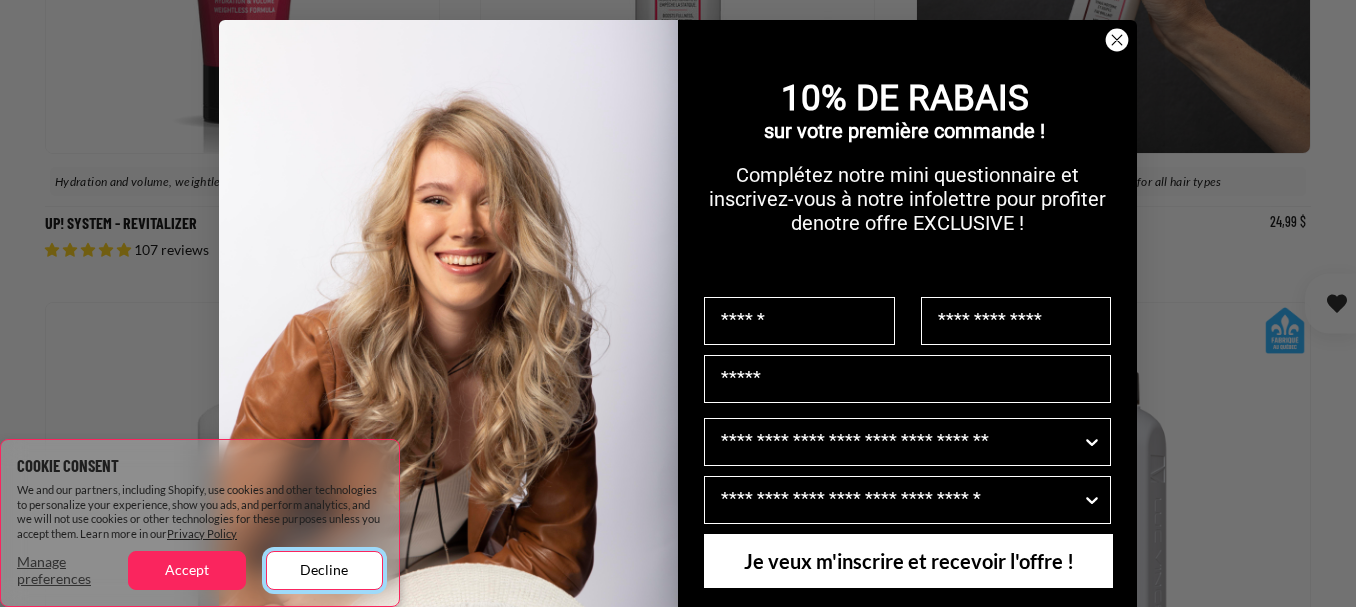 click on "Decline" at bounding box center [324, 570] 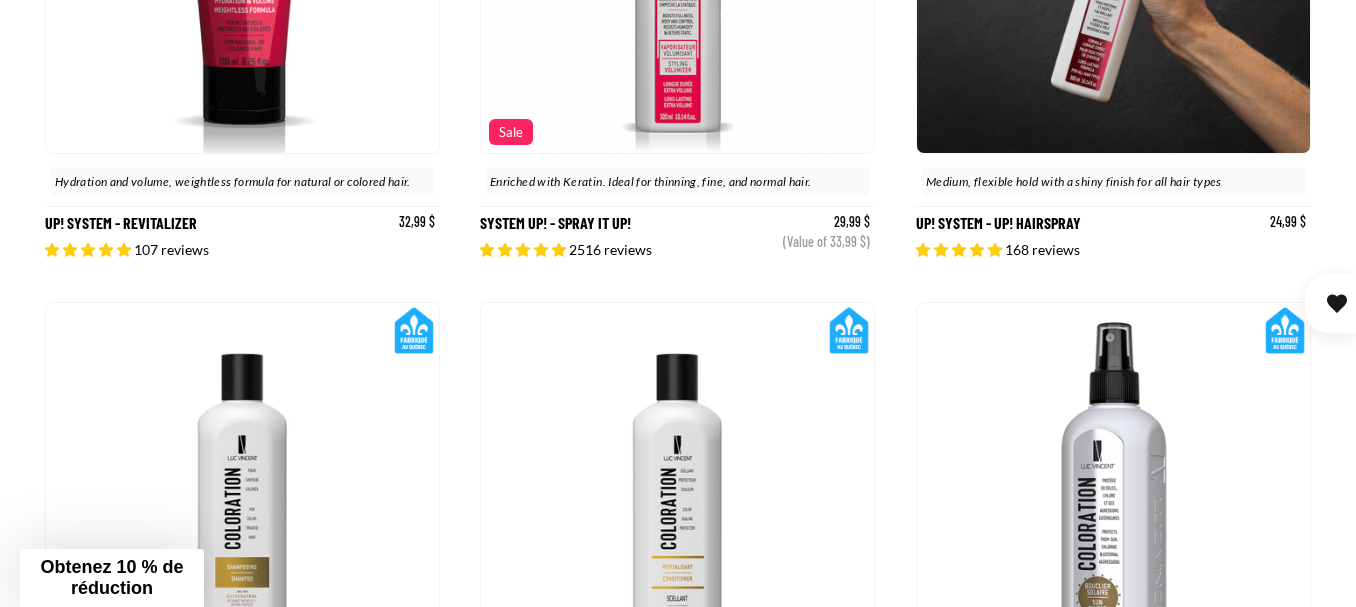 scroll, scrollTop: 0, scrollLeft: 0, axis: both 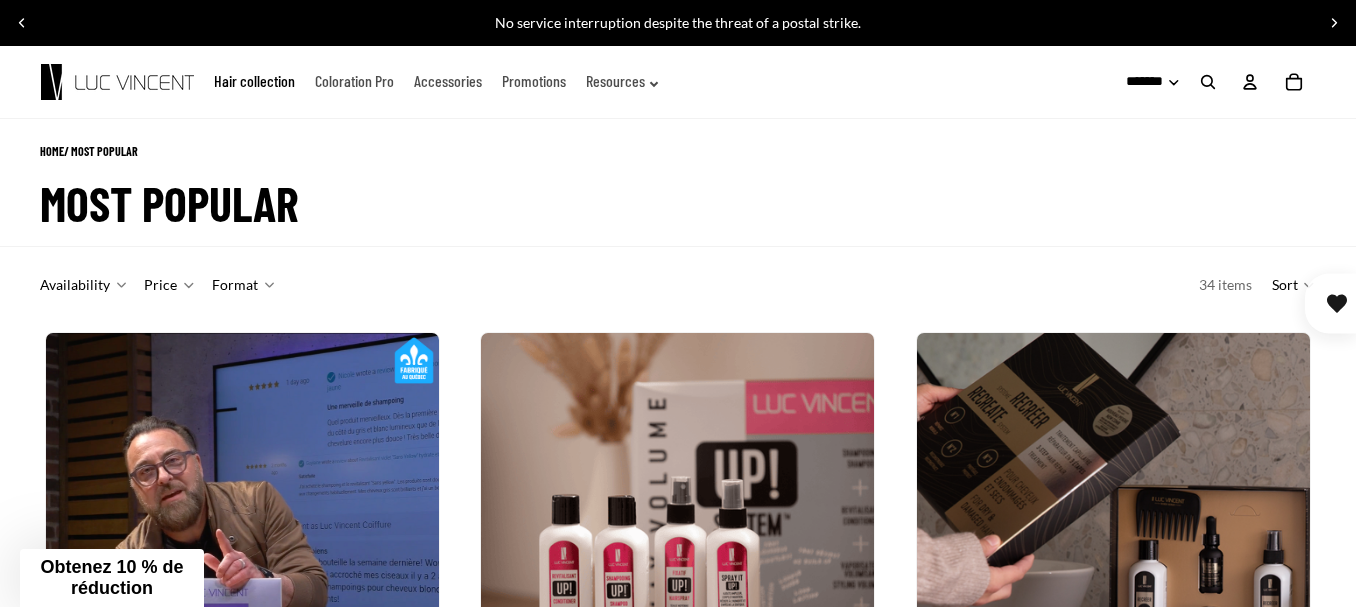 click on "Promotions" 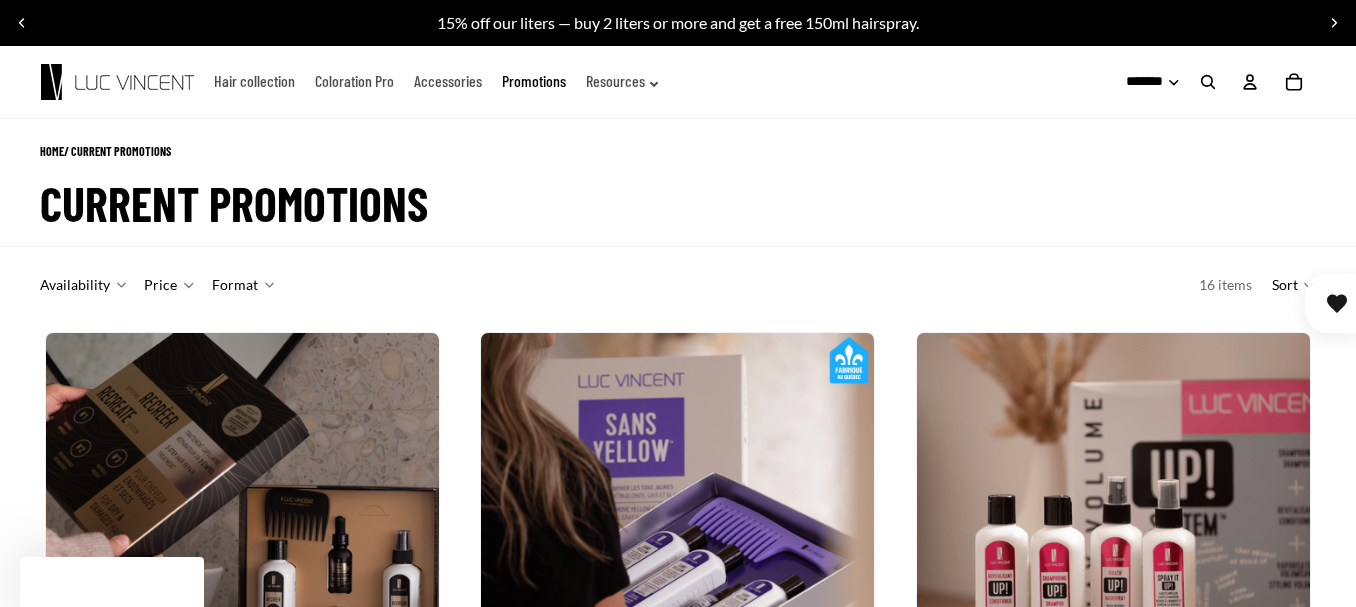 scroll, scrollTop: 300, scrollLeft: 0, axis: vertical 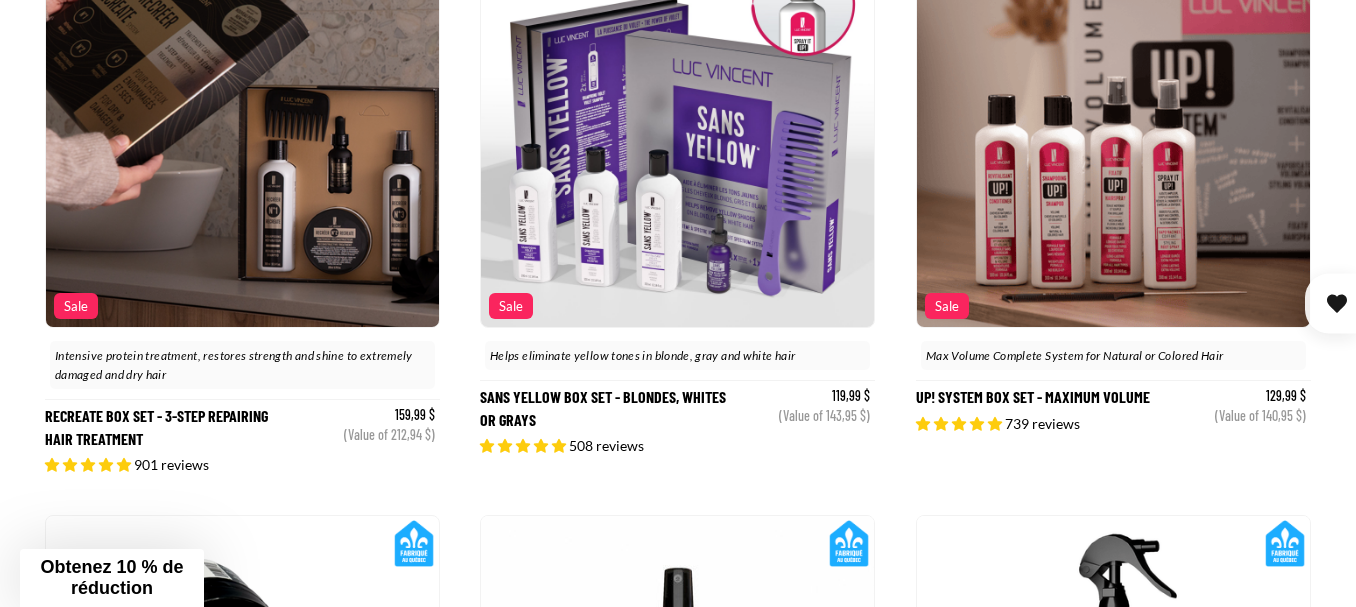 drag, startPoint x: 622, startPoint y: 249, endPoint x: 608, endPoint y: 249, distance: 14 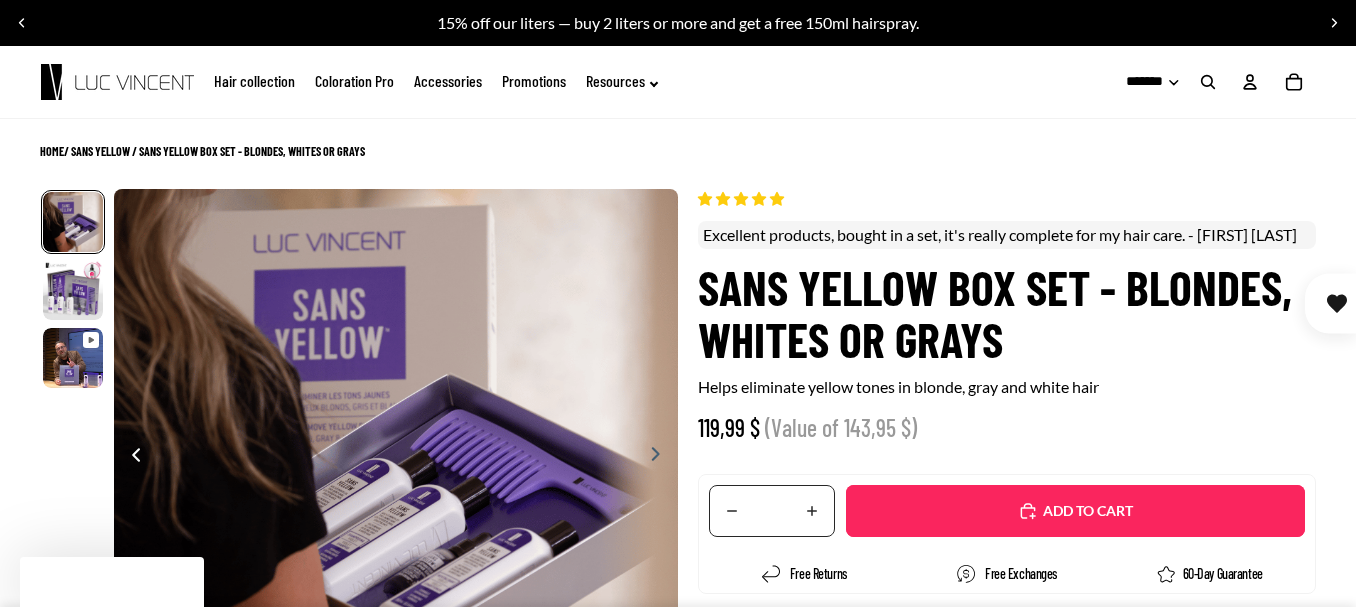 scroll, scrollTop: 300, scrollLeft: 0, axis: vertical 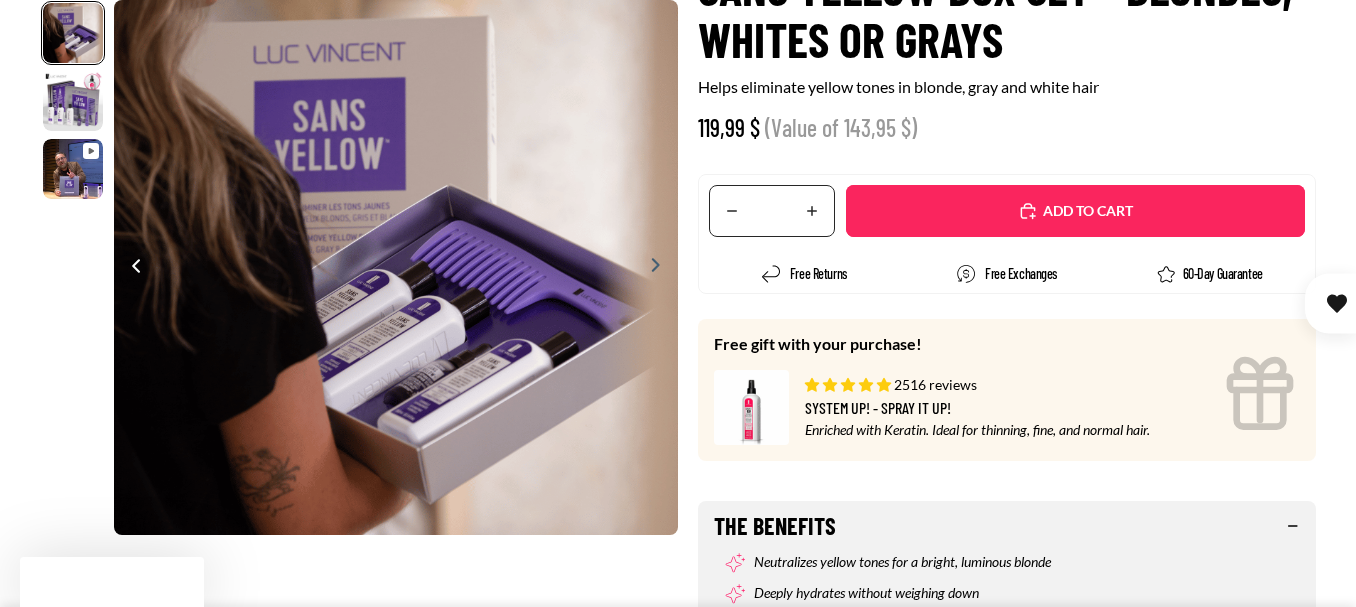 click 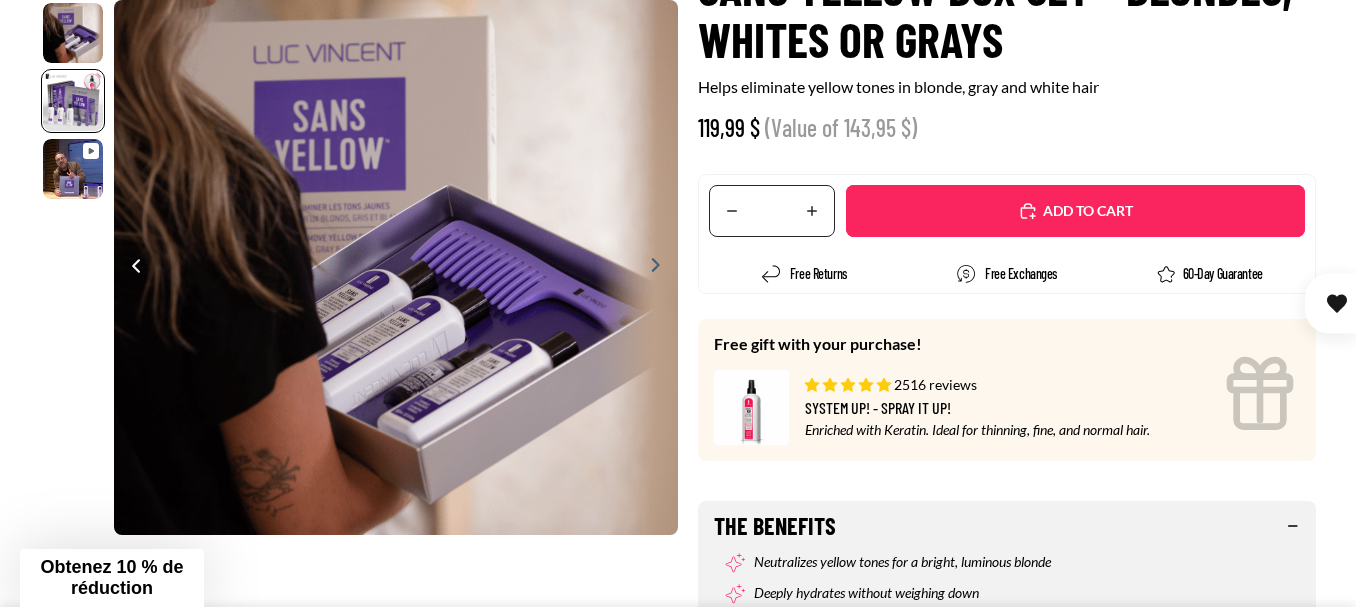 select on "**********" 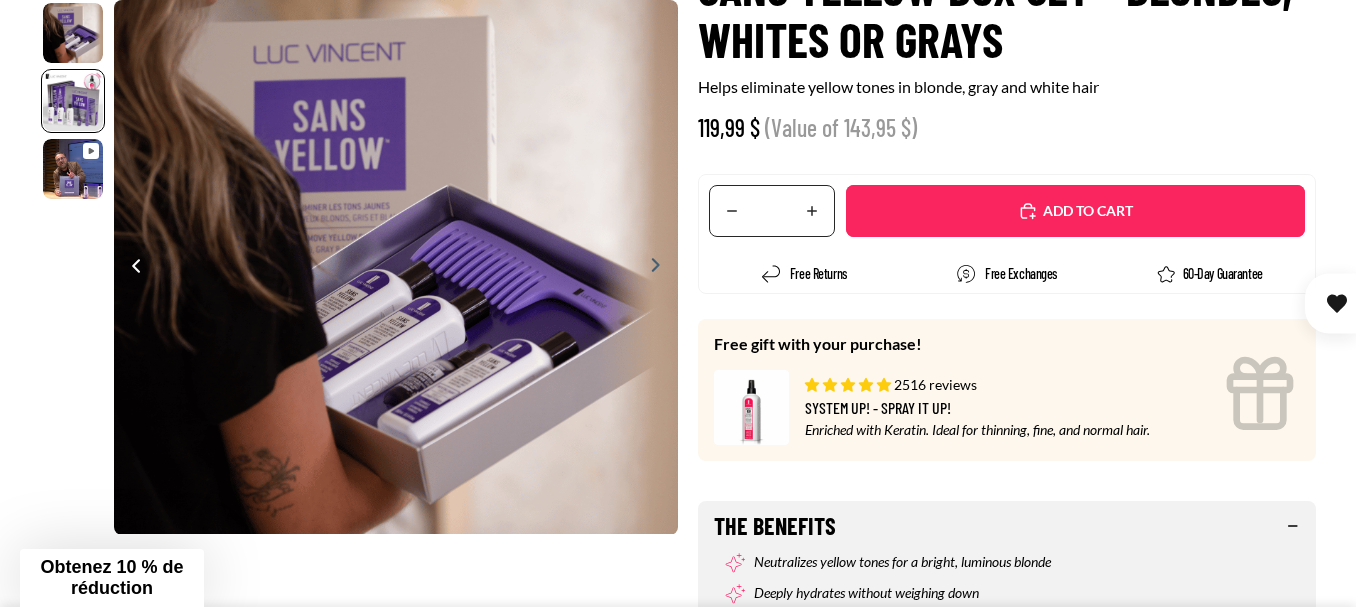 scroll, scrollTop: 400, scrollLeft: 0, axis: vertical 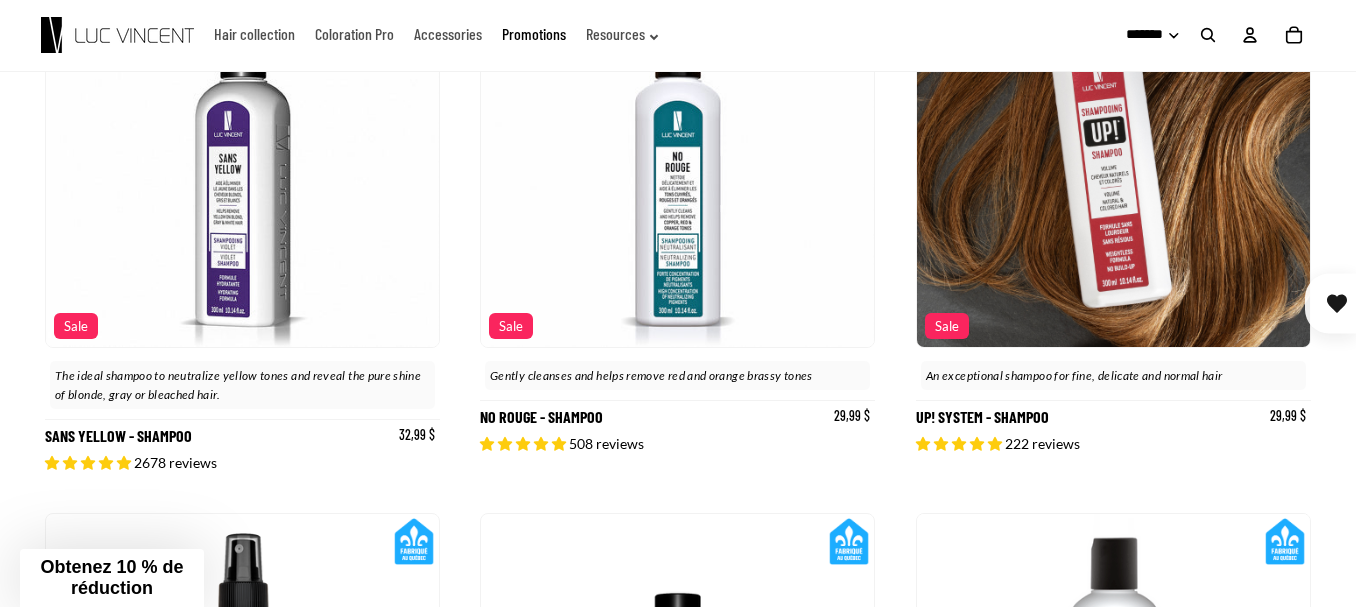 click 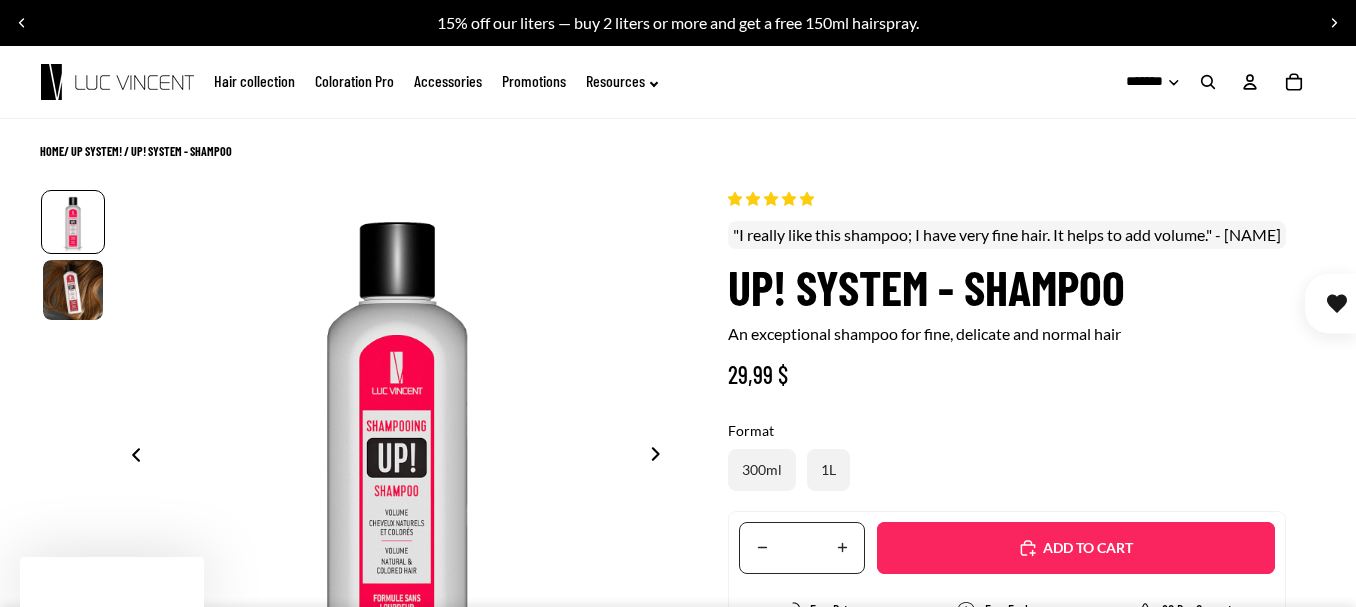 scroll, scrollTop: 200, scrollLeft: 0, axis: vertical 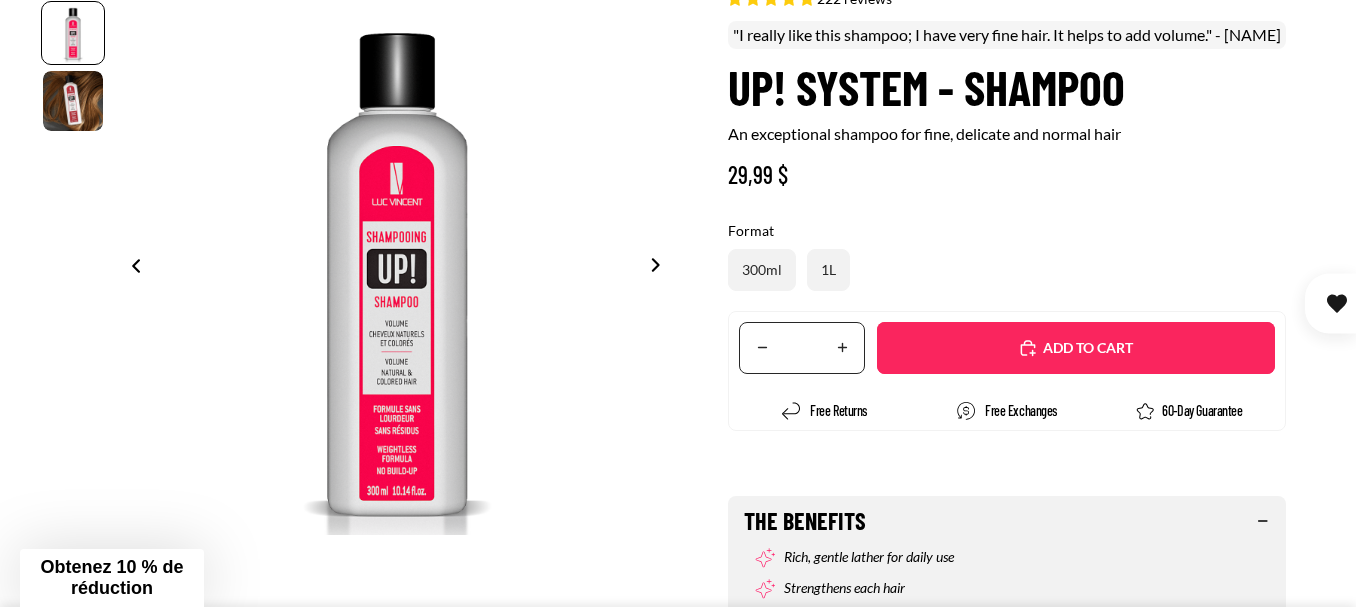 select on "**********" 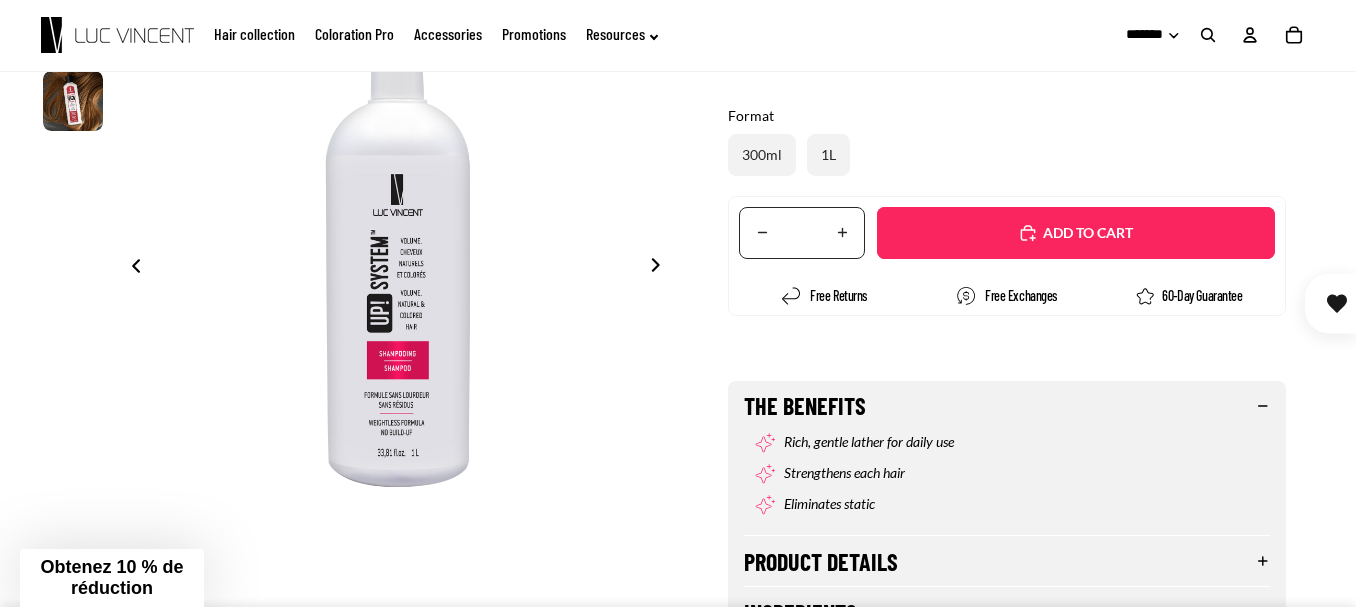 scroll, scrollTop: 300, scrollLeft: 0, axis: vertical 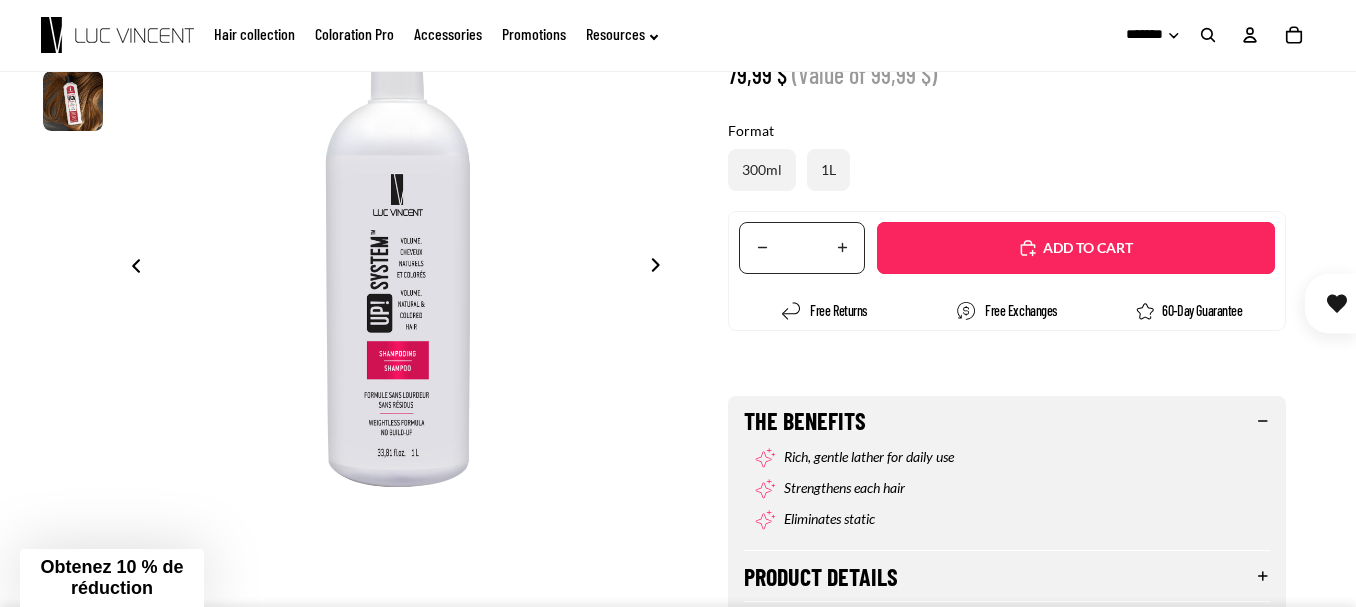 click on "Added" at bounding box center [1086, 248] 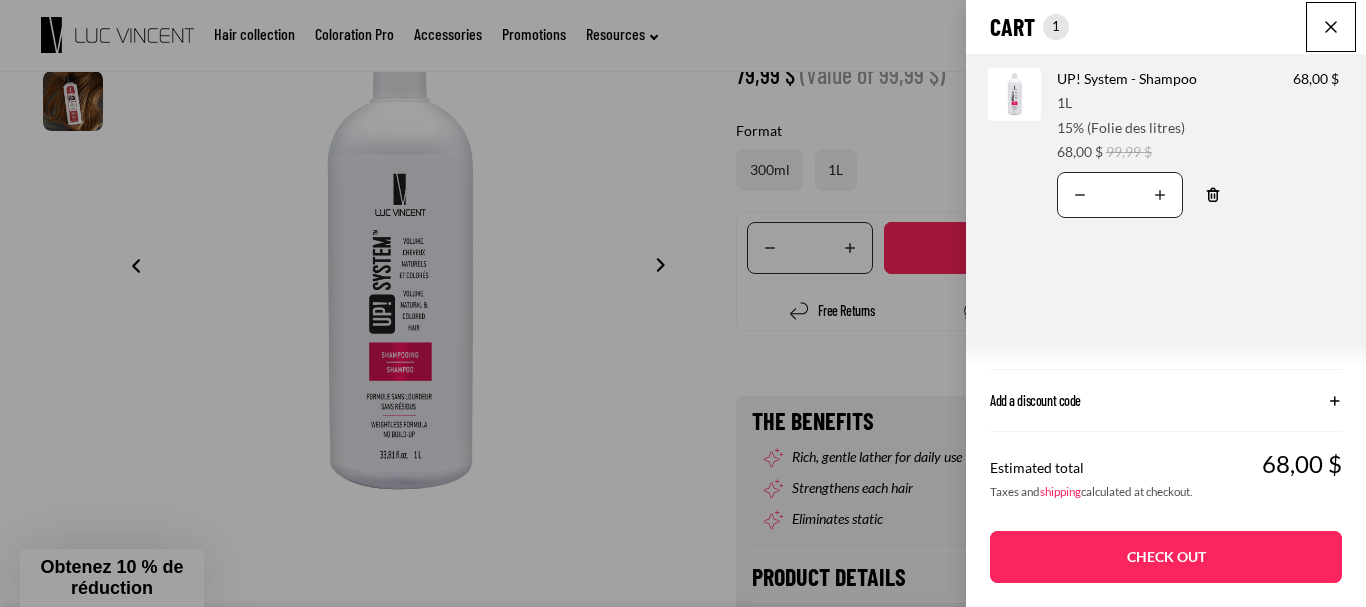 click on "Add a discount code" 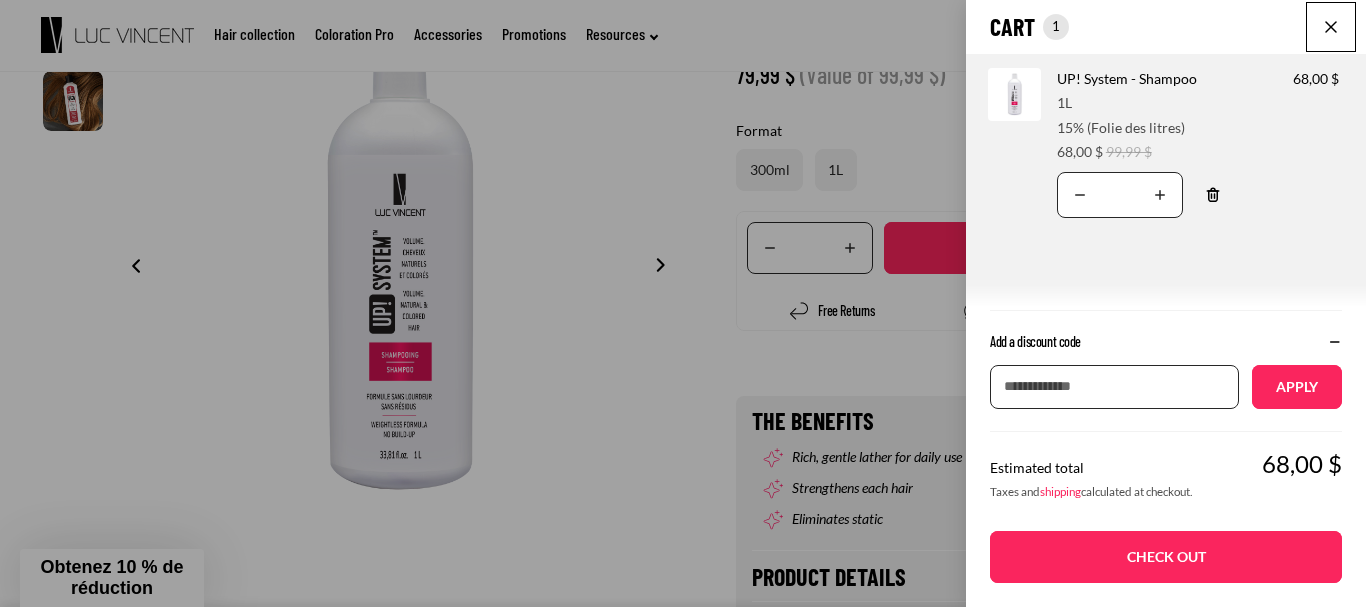click on "Cart
Total items in cart: 1
1
1
Cart total
68,00CAD
Product image
Product information
Quantity
Product total
UP! System - Shampoo
Format:
1L
15% (Folie des litres) 68,00 $" 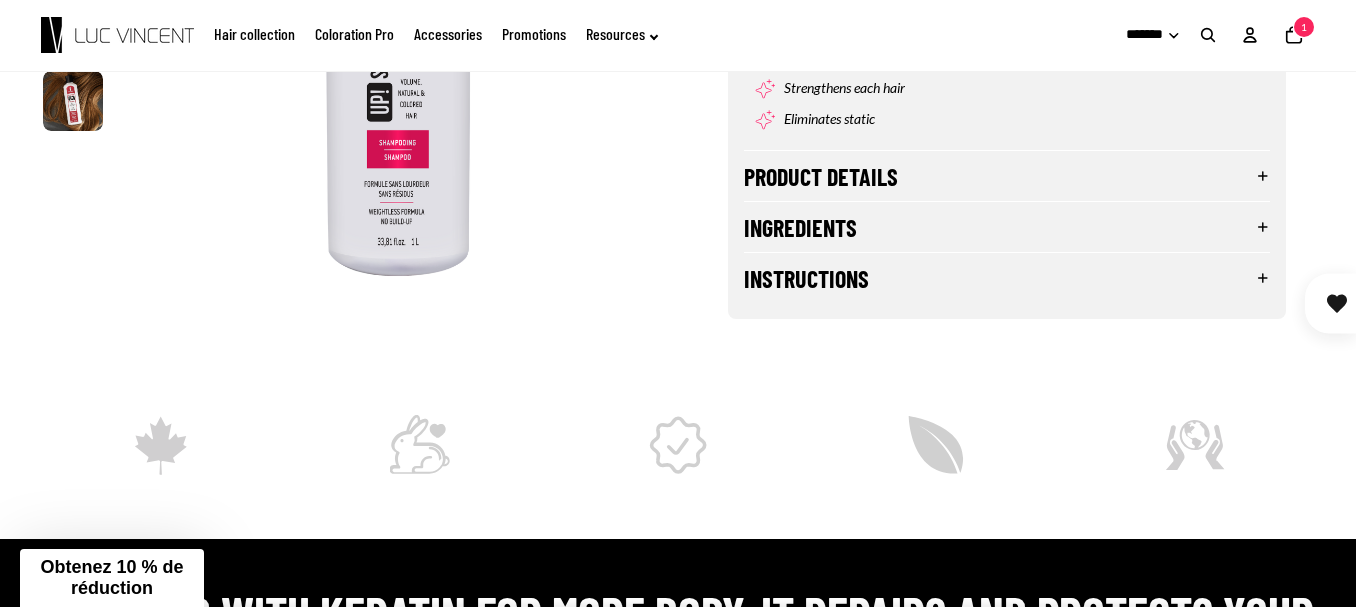 scroll, scrollTop: 300, scrollLeft: 0, axis: vertical 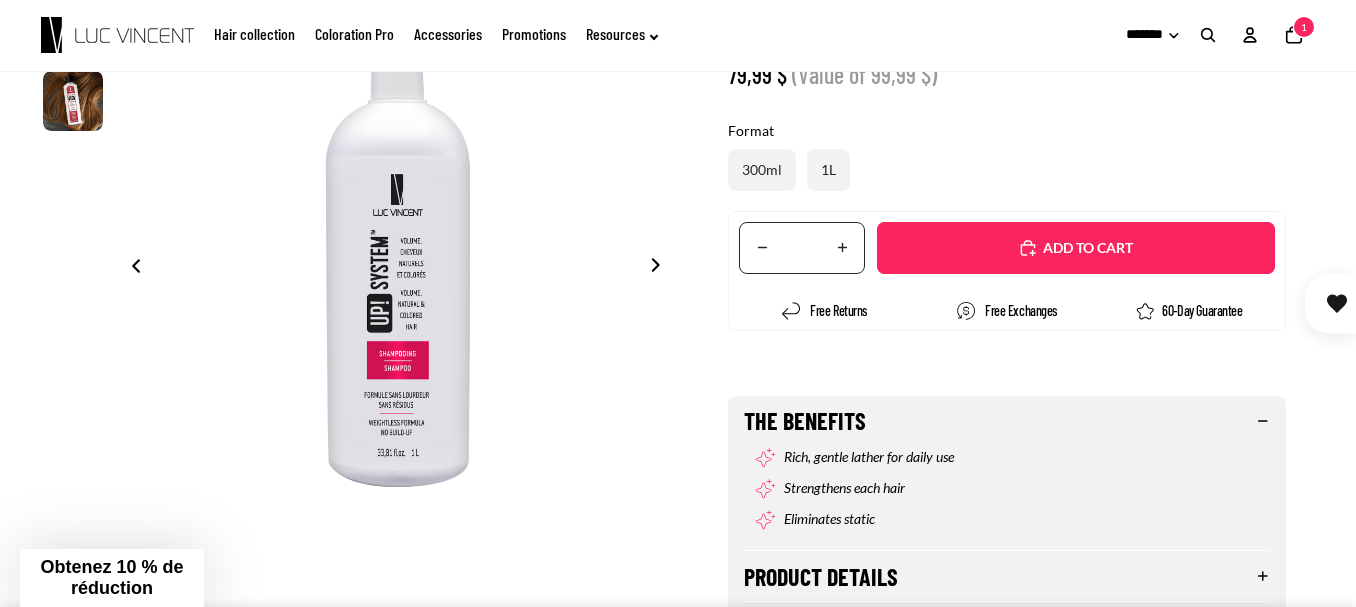 click on "Hair collection" 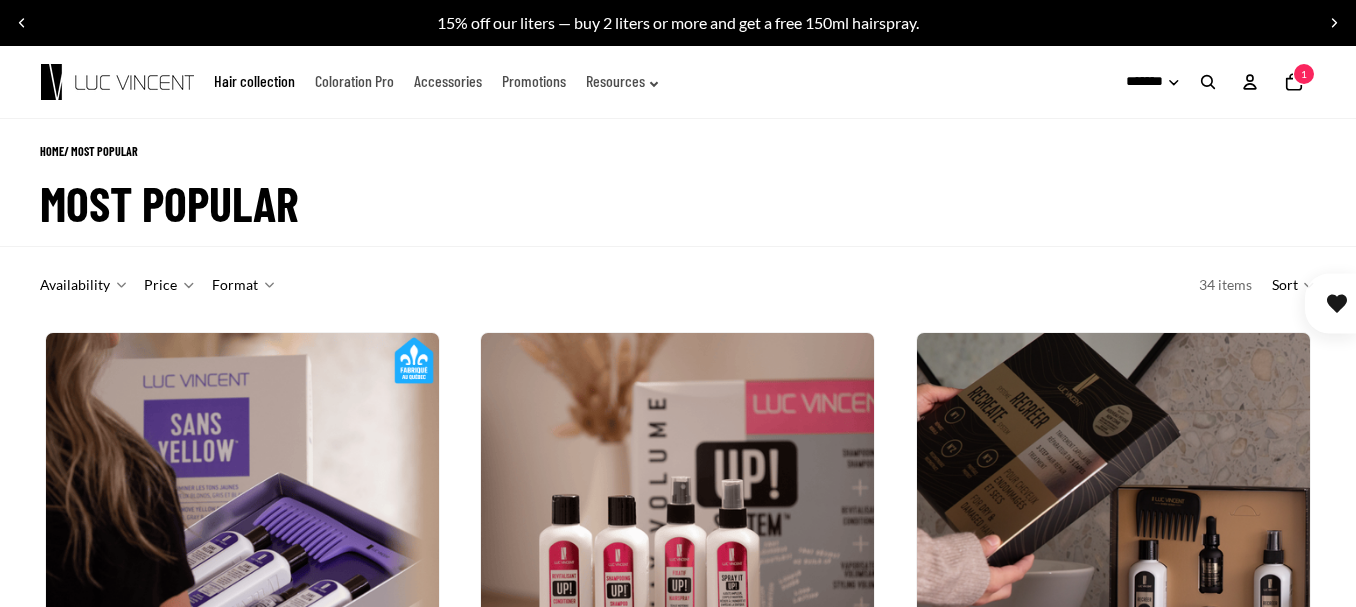 click on "HOME  / Most popular
Most popular" at bounding box center [678, 175] 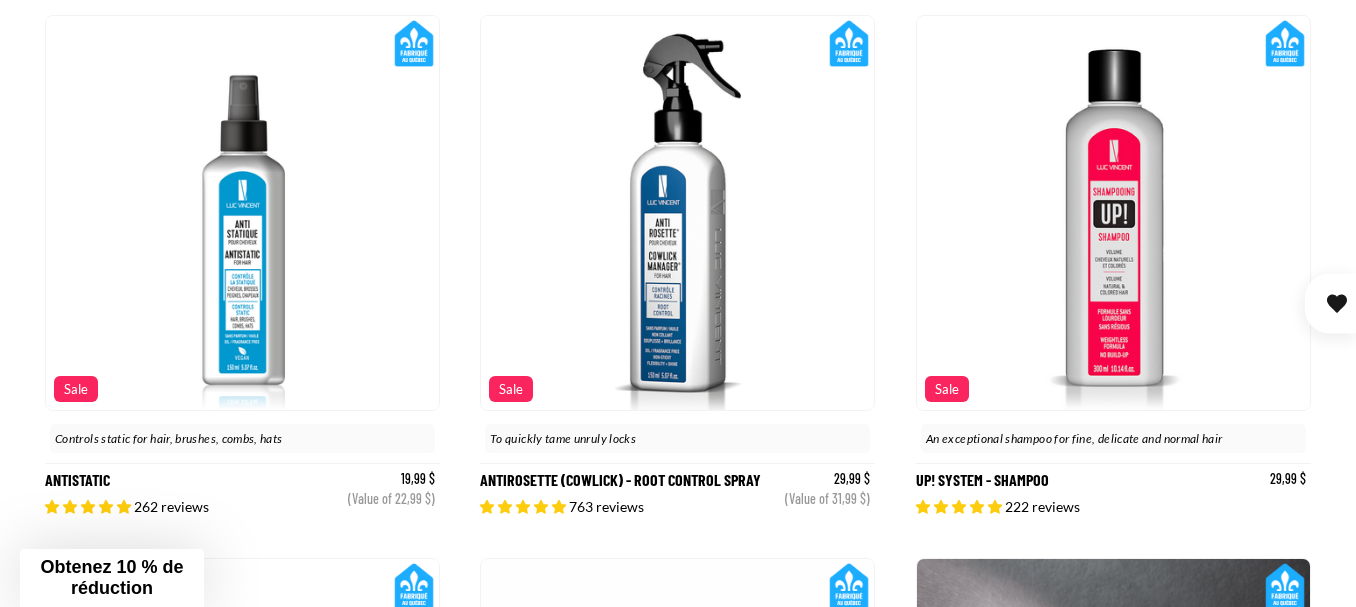 scroll, scrollTop: 1400, scrollLeft: 0, axis: vertical 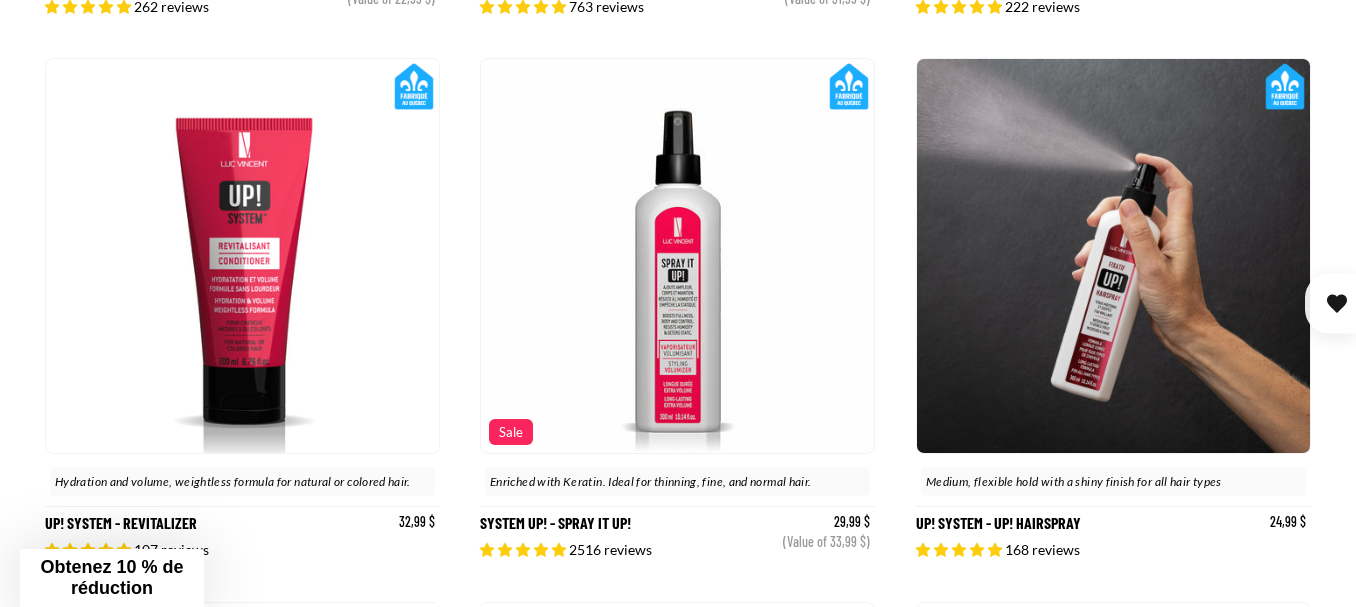 click at bounding box center [677, 256] 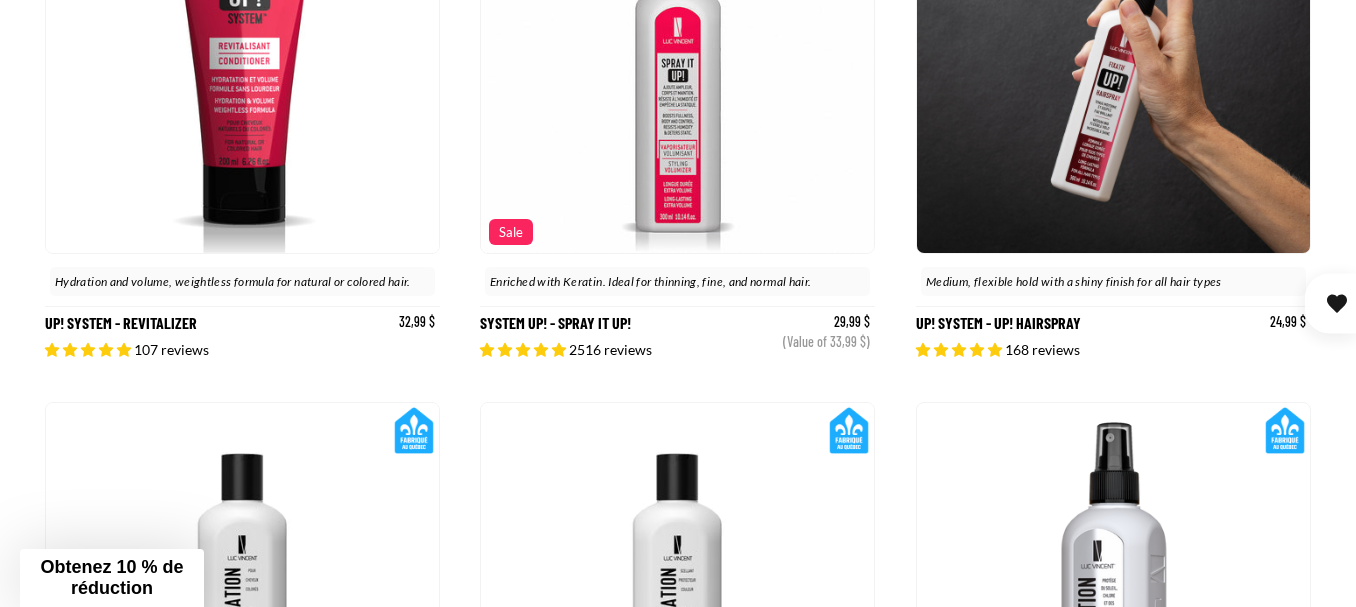 scroll, scrollTop: 0, scrollLeft: 0, axis: both 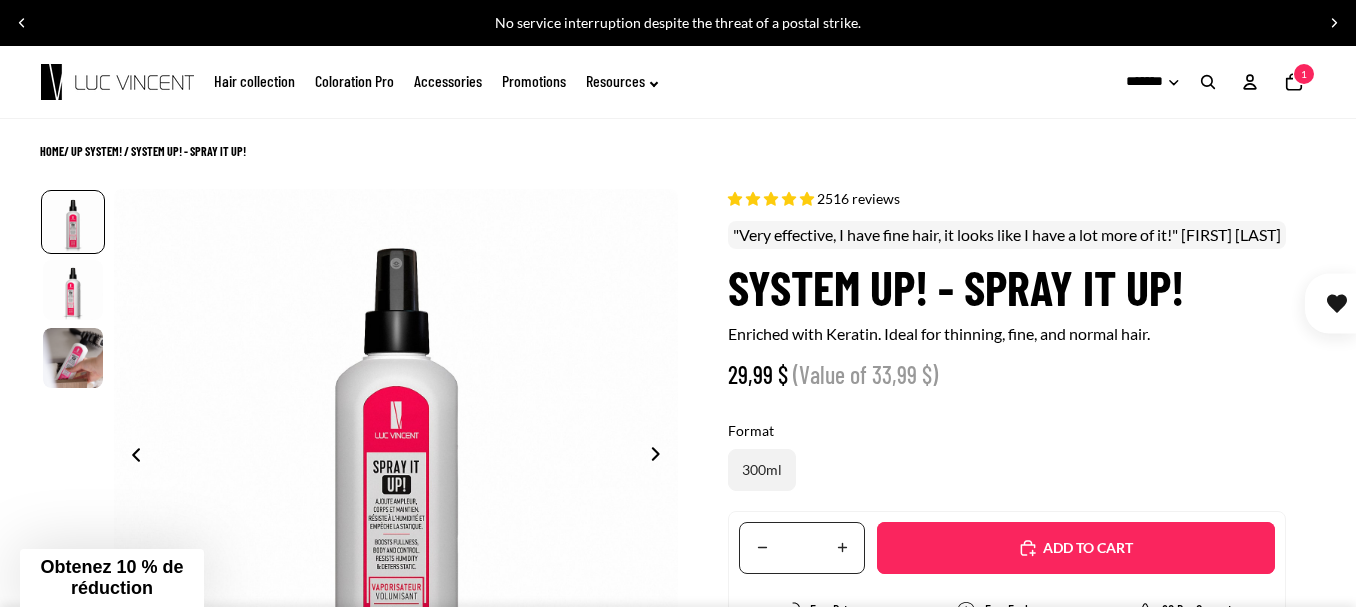 click on "Added" at bounding box center (1076, 548) 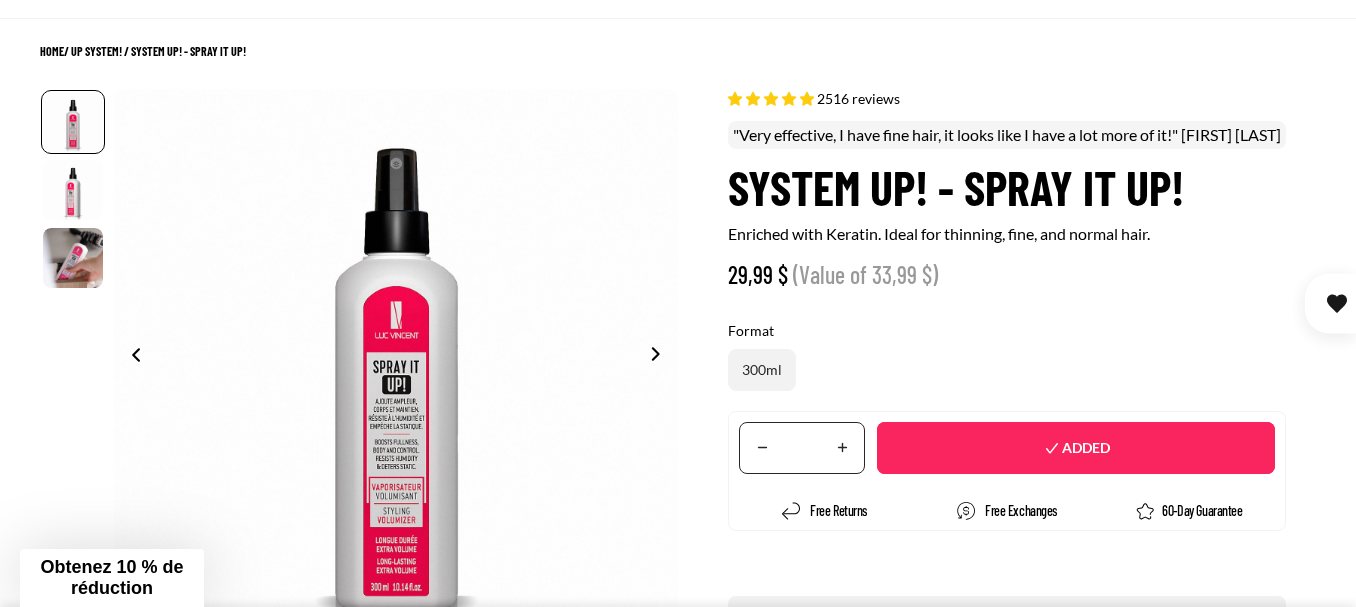 select on "**********" 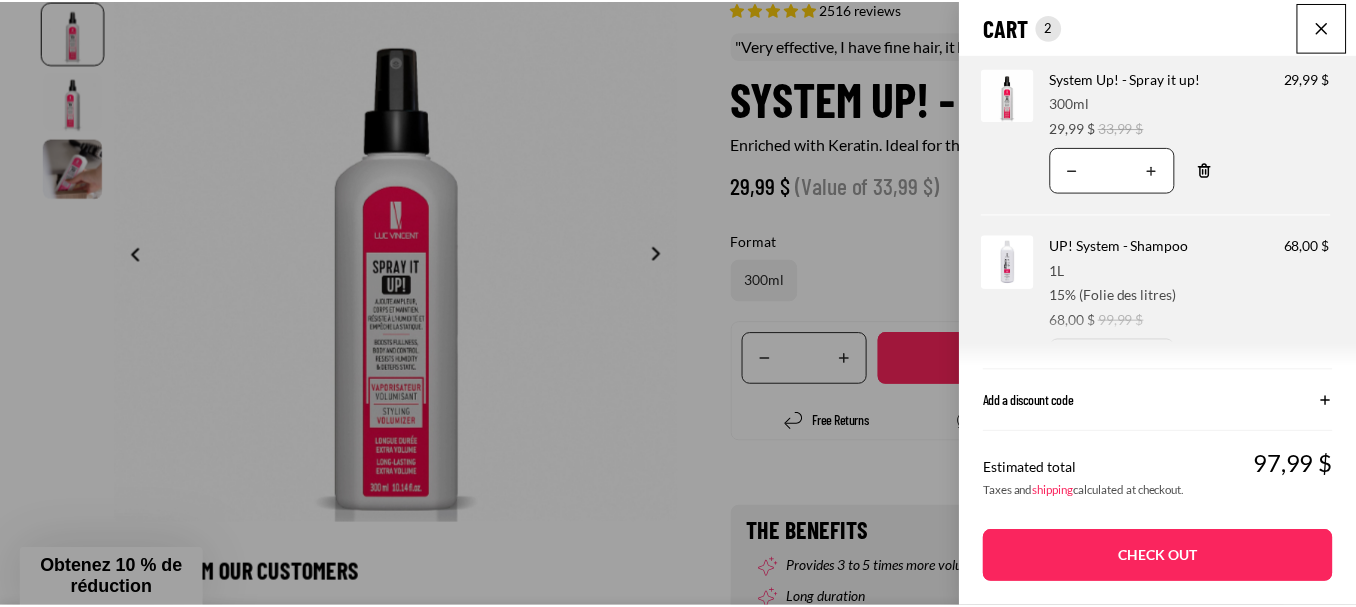 scroll, scrollTop: 500, scrollLeft: 0, axis: vertical 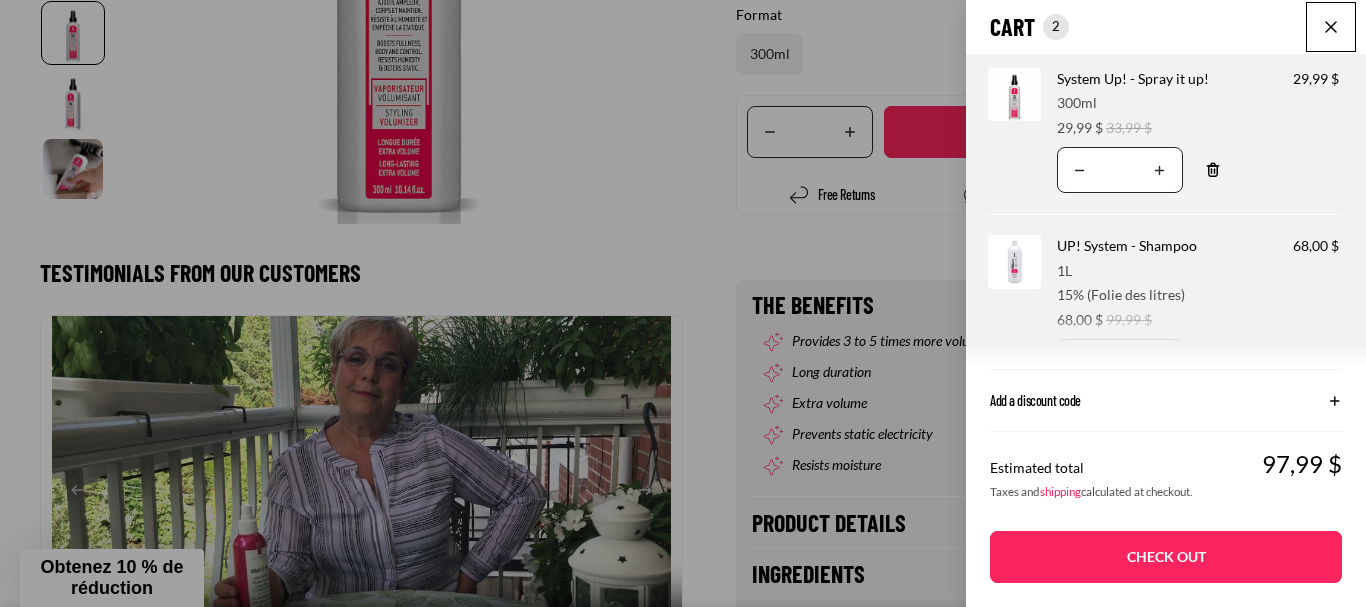 click at bounding box center (1331, 27) 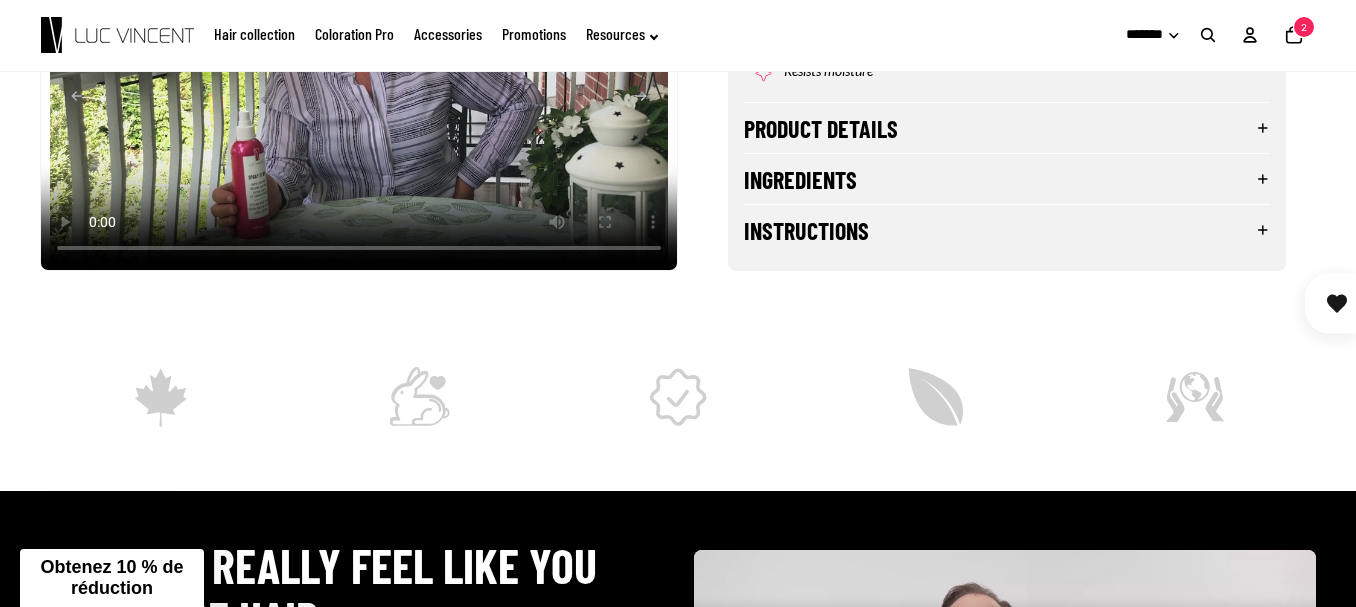 scroll, scrollTop: 700, scrollLeft: 0, axis: vertical 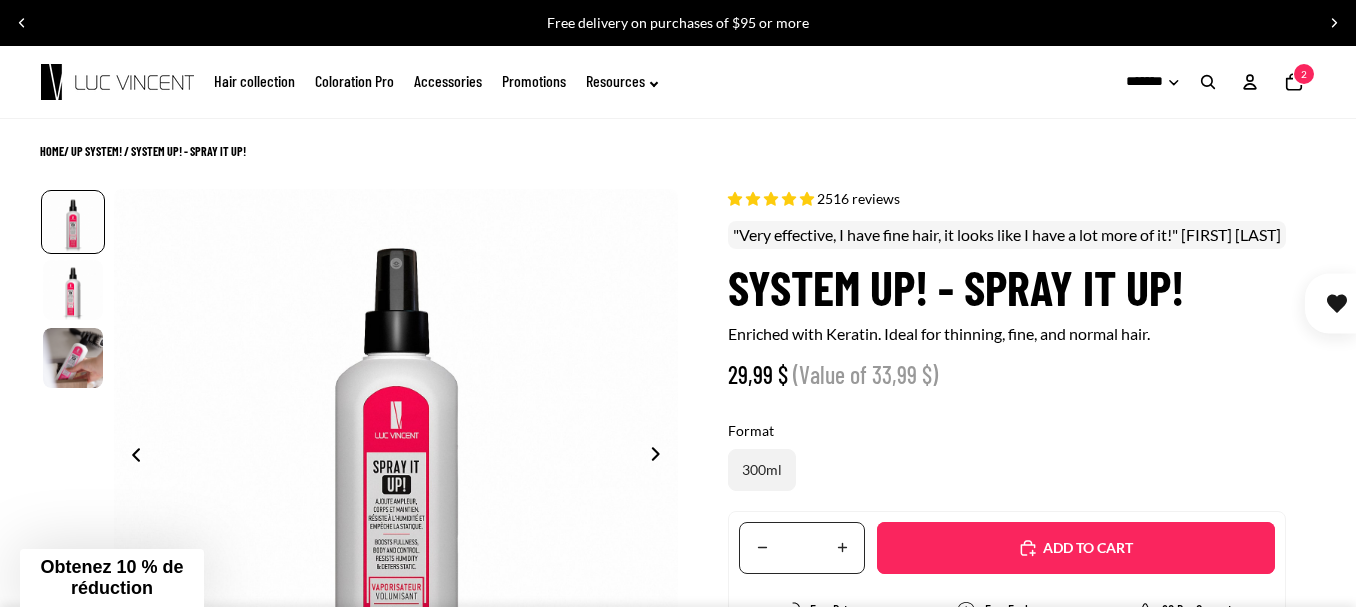click on "Resources" 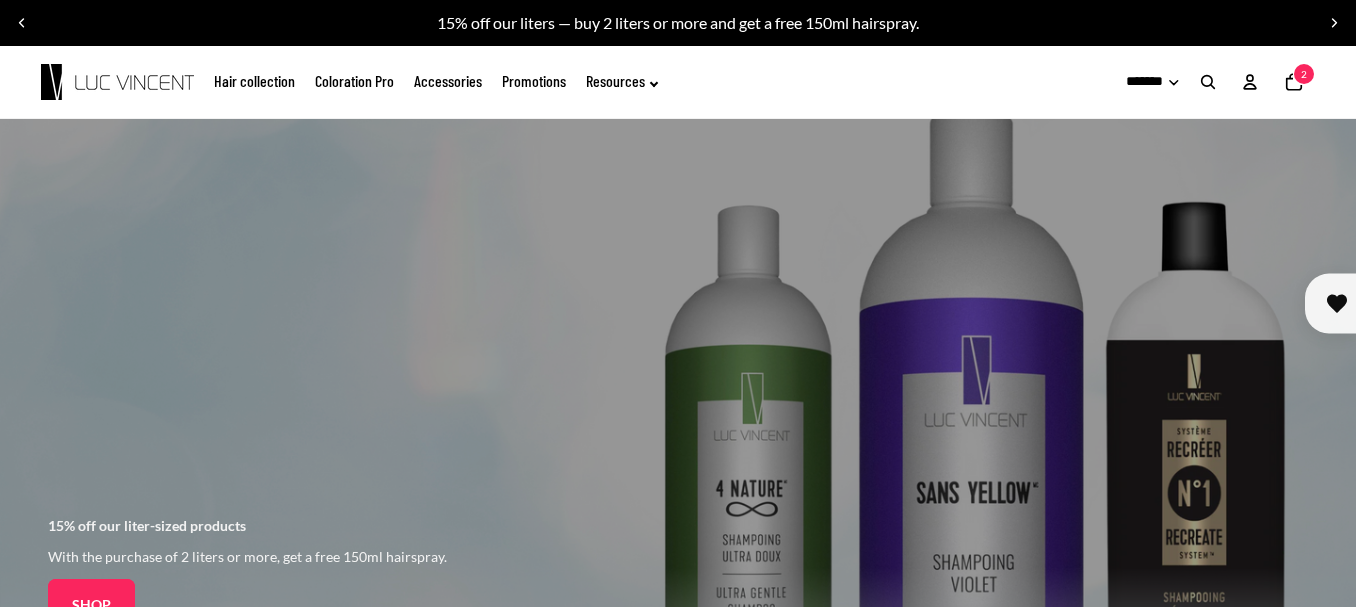 scroll, scrollTop: 0, scrollLeft: 0, axis: both 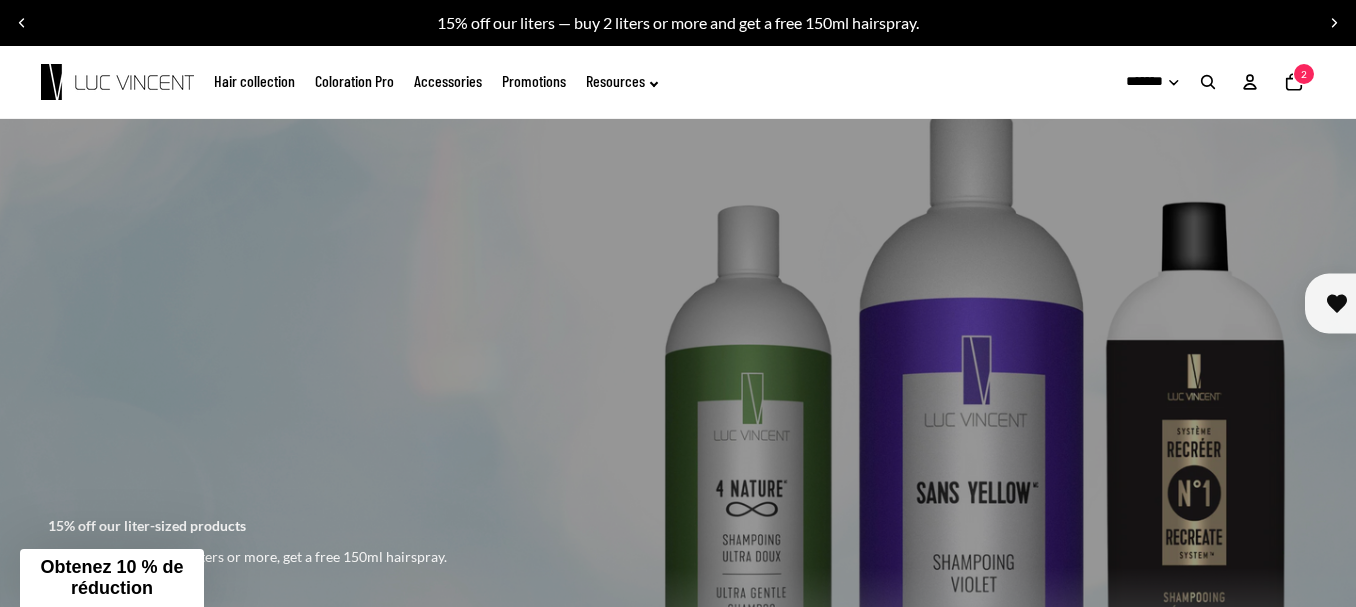 click on "Skip to content
15% off our liters — buy 2 liters or more and get a free 150ml hairspray.
No service interruption despite the threat of a postal strike.
No service interruption despite the threat of a postal strike.
Free delivery on purchases of $95 or more
Free delivery on purchases of $95 or more
Hair collection
Promotions" at bounding box center (678, 2545) 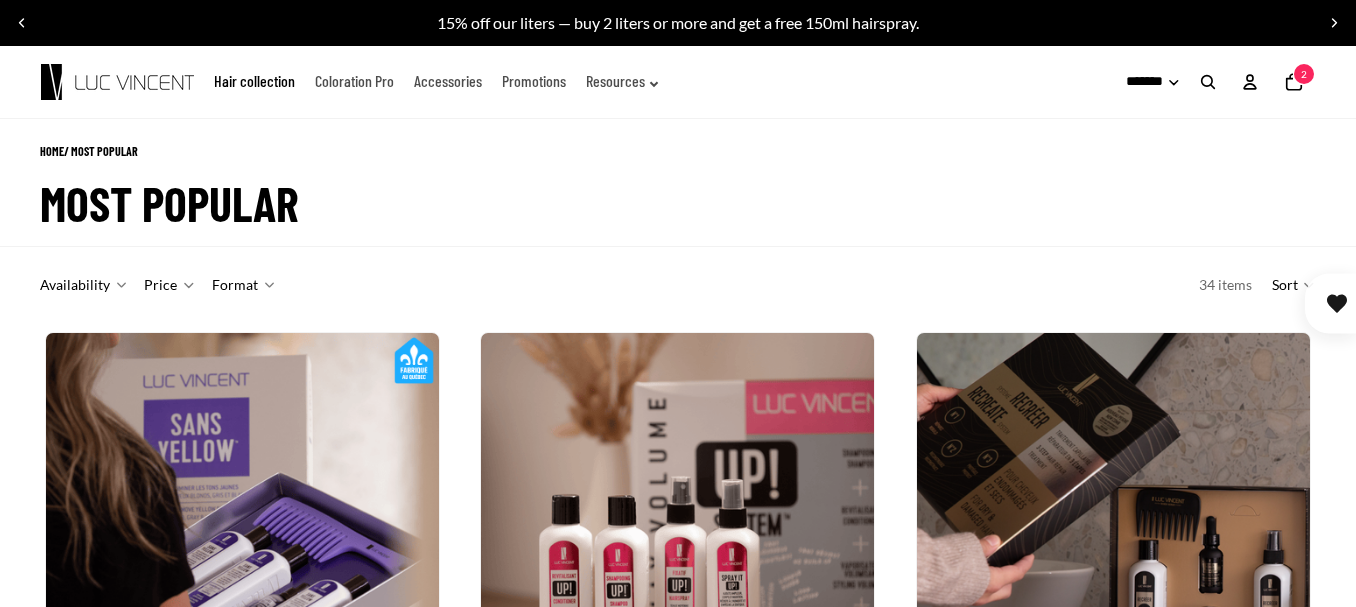 click on "Promotions" 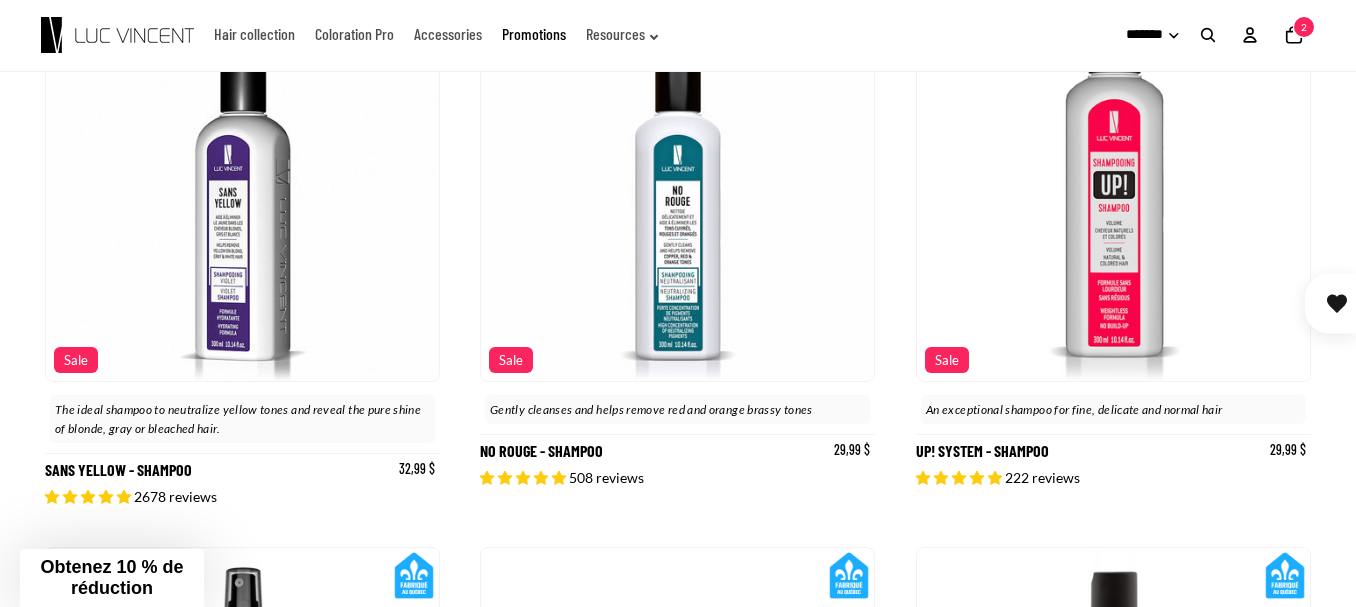 scroll, scrollTop: 499, scrollLeft: 0, axis: vertical 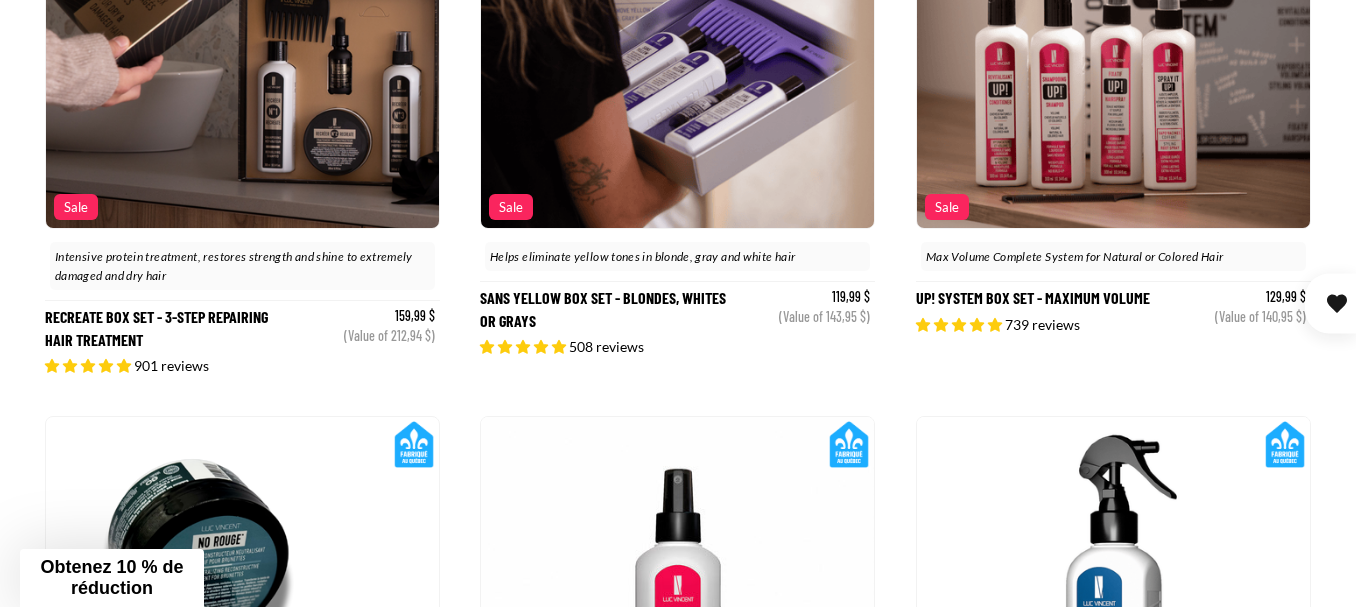 drag, startPoint x: 1358, startPoint y: 80, endPoint x: 1365, endPoint y: 30, distance: 50.48762 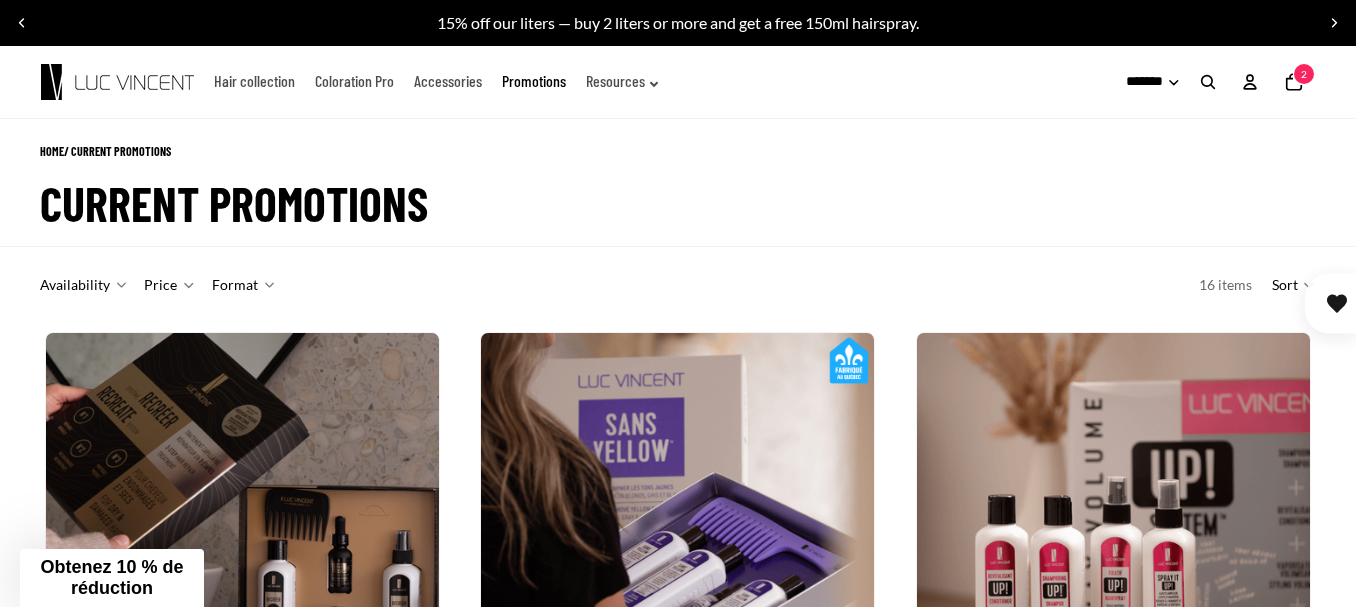 click on "Hair collection" 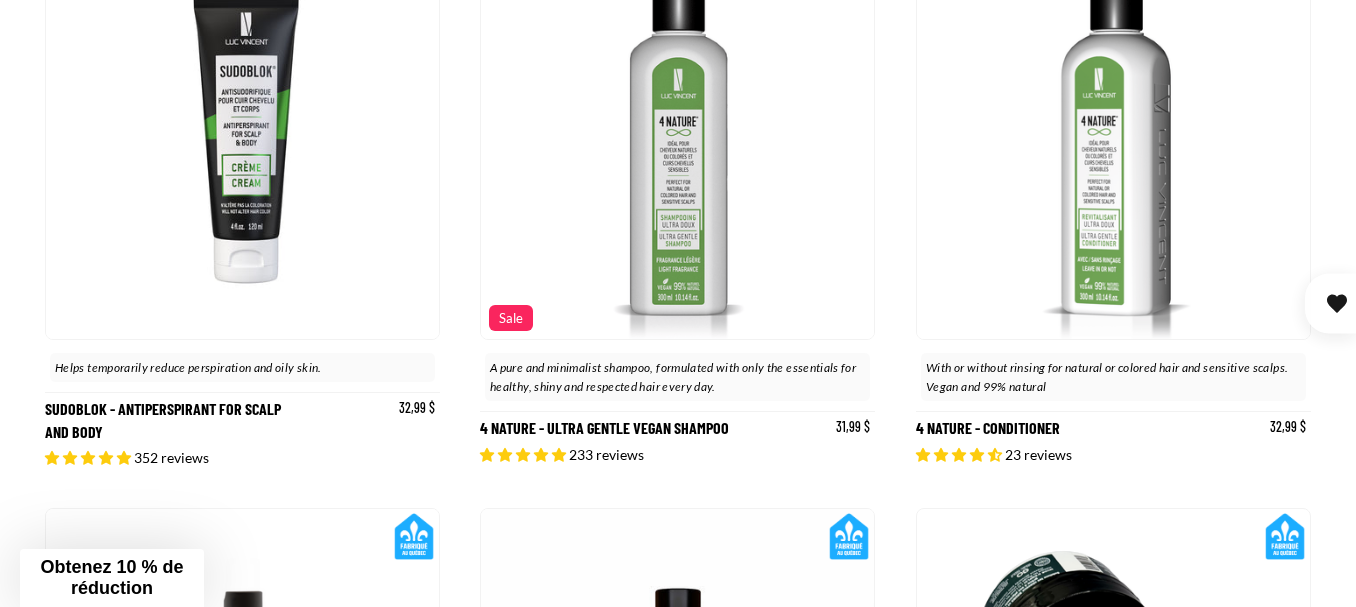 scroll, scrollTop: 2656, scrollLeft: 0, axis: vertical 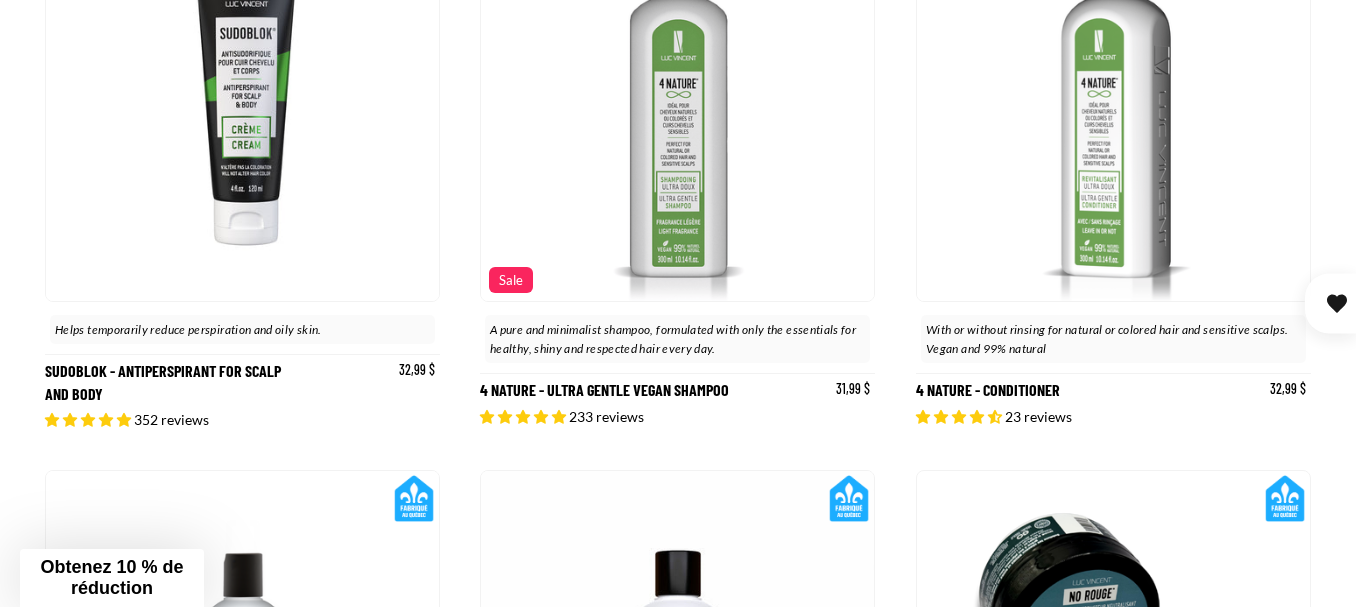 drag, startPoint x: 1362, startPoint y: 29, endPoint x: 1349, endPoint y: 317, distance: 288.29324 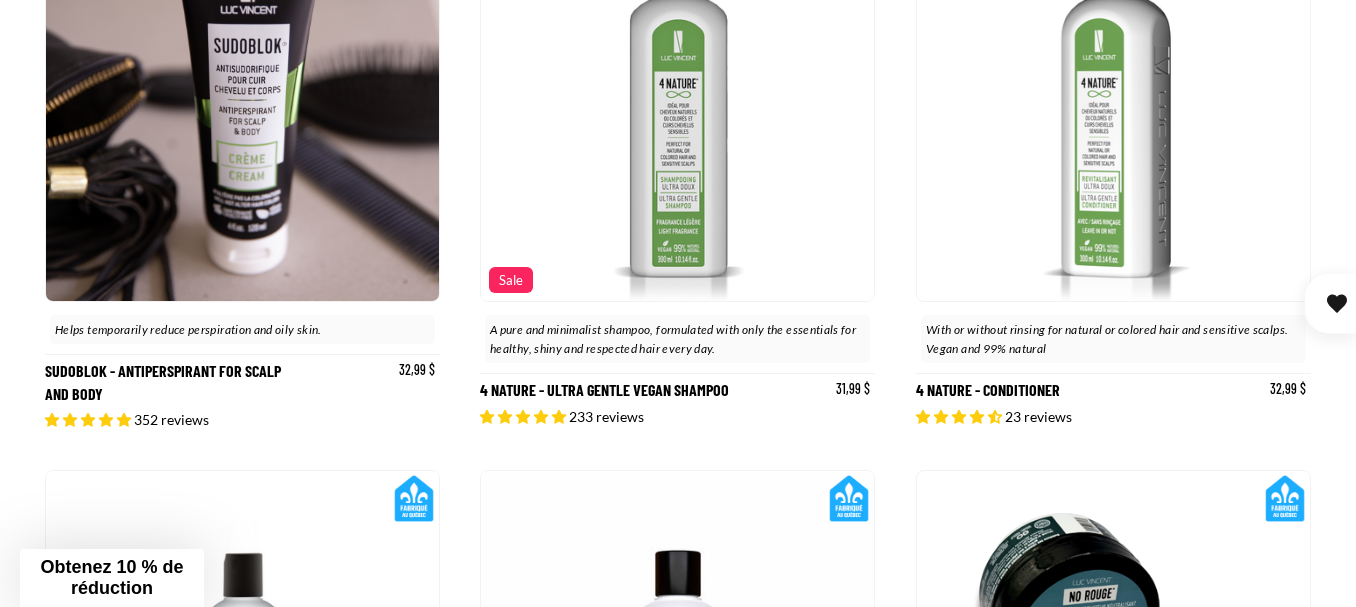 scroll, scrollTop: 0, scrollLeft: 0, axis: both 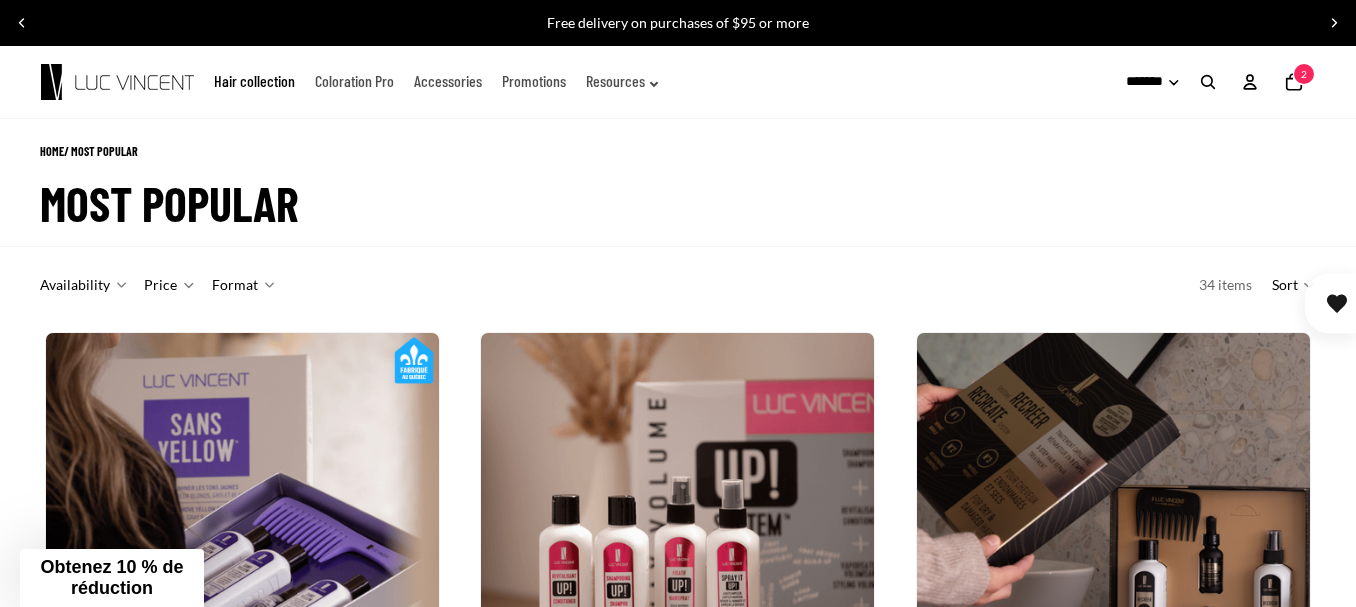 click on "Coloration Pro" 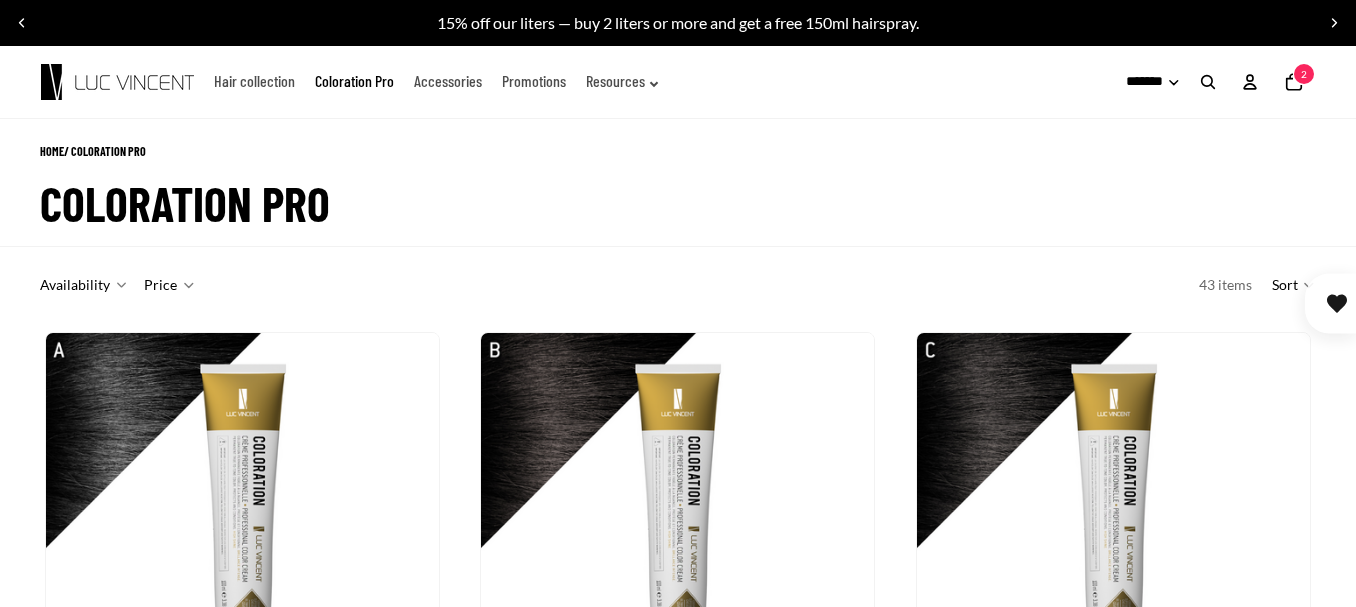 scroll, scrollTop: 4337, scrollLeft: 0, axis: vertical 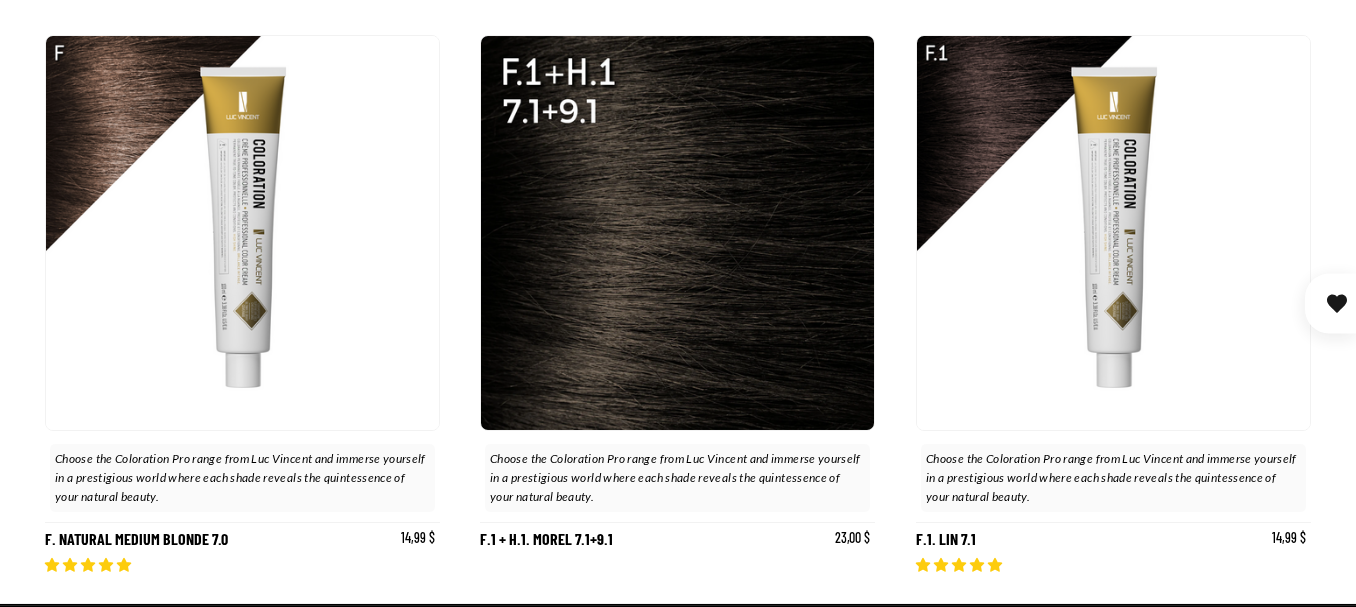 drag, startPoint x: 1361, startPoint y: 28, endPoint x: 1365, endPoint y: -121, distance: 149.05368 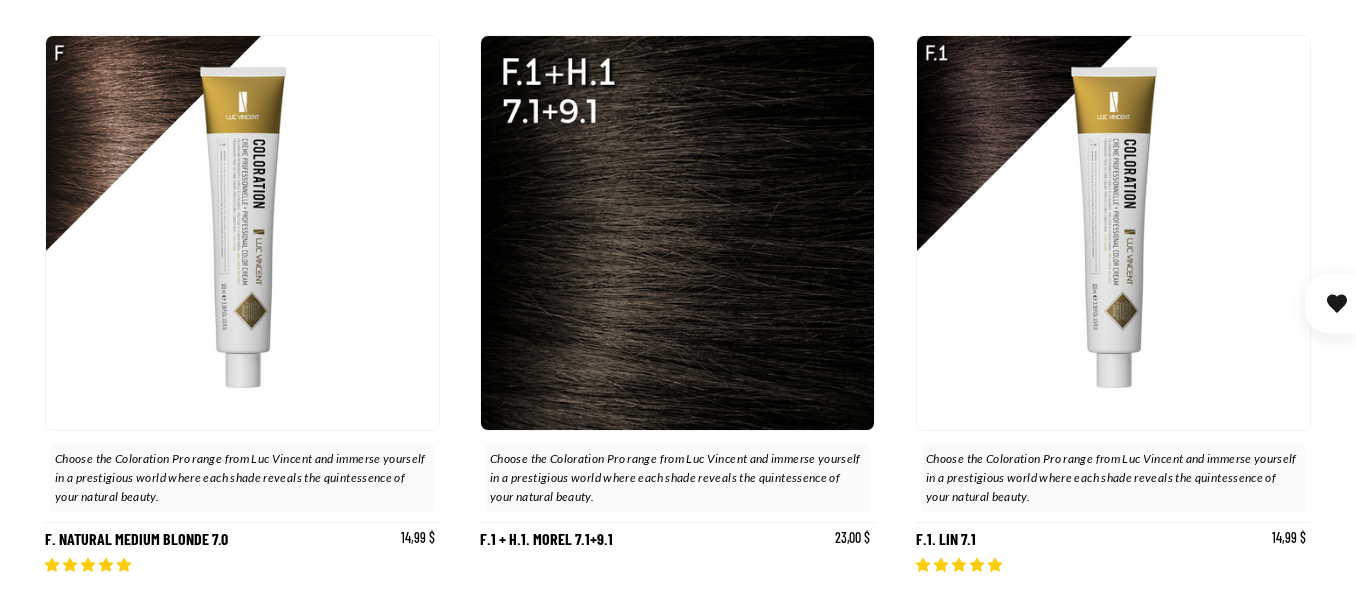 click on "Accessories" 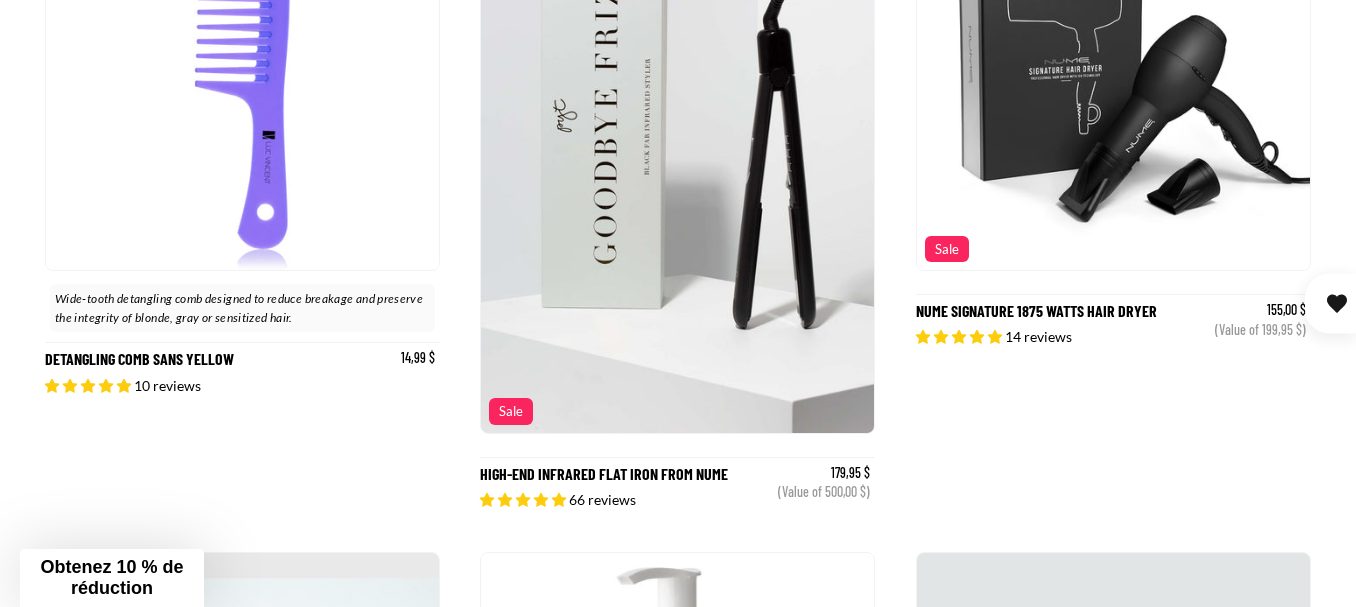 scroll, scrollTop: 4098, scrollLeft: 0, axis: vertical 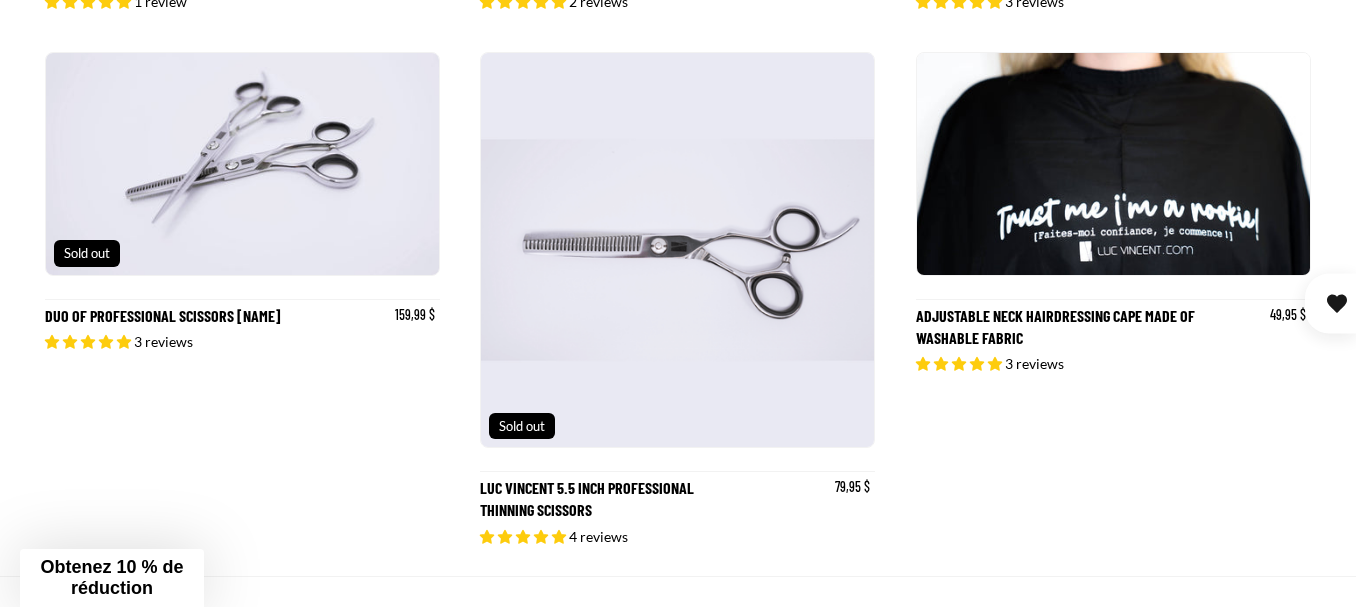 drag, startPoint x: 1361, startPoint y: 23, endPoint x: 712, endPoint y: 25, distance: 649.00305 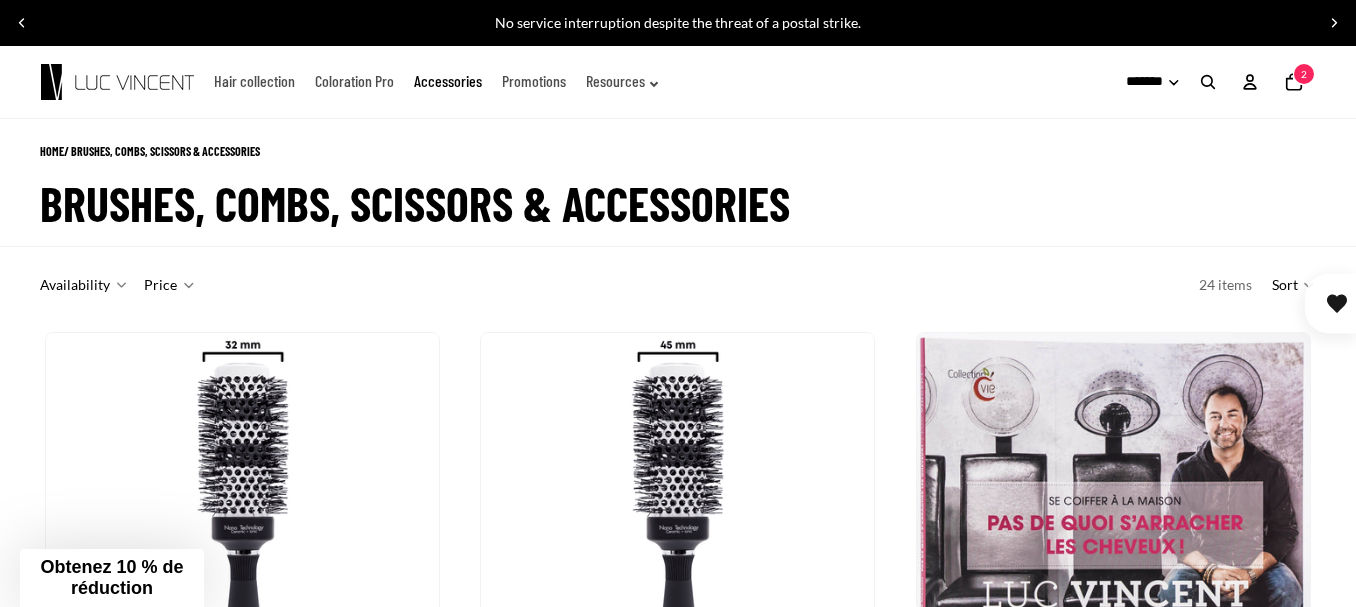 click on "Promotions" 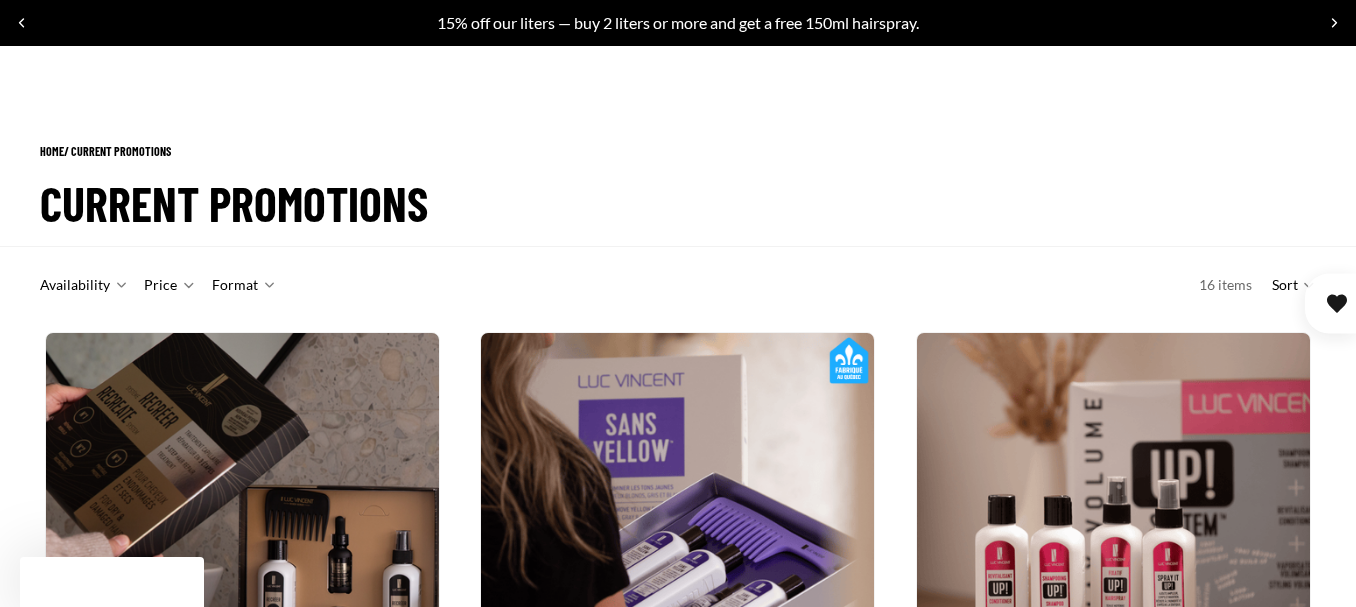 scroll, scrollTop: 1674, scrollLeft: 0, axis: vertical 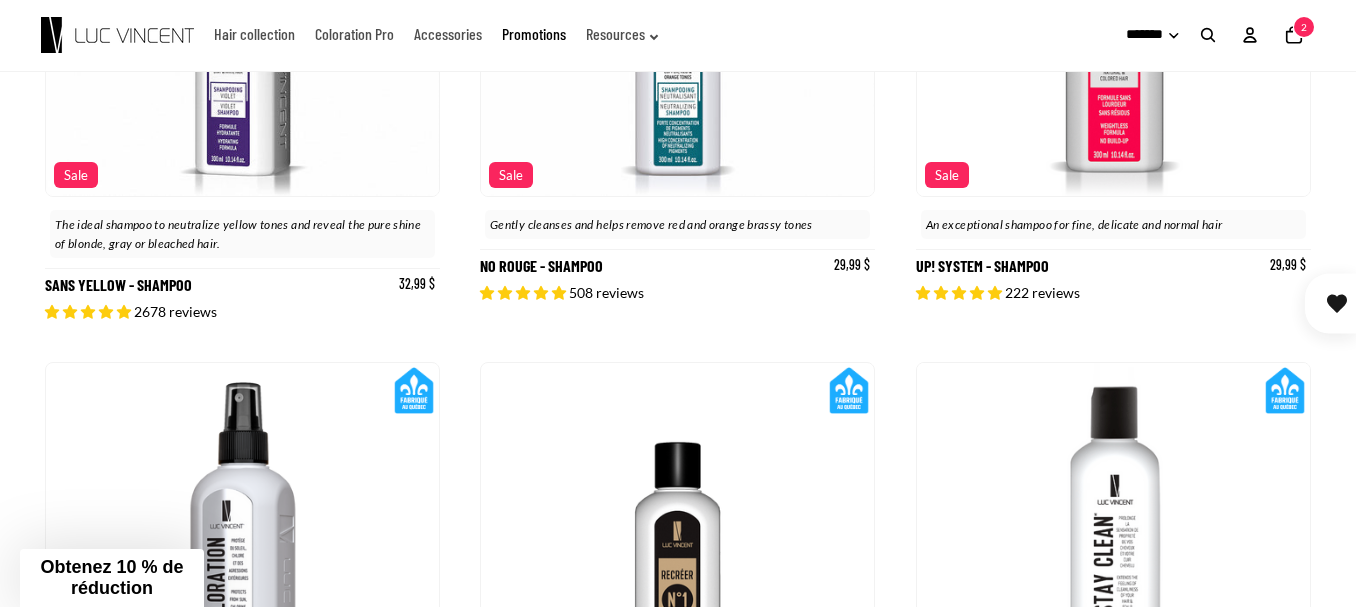 drag, startPoint x: 1364, startPoint y: 35, endPoint x: 1336, endPoint y: 86, distance: 58.18075 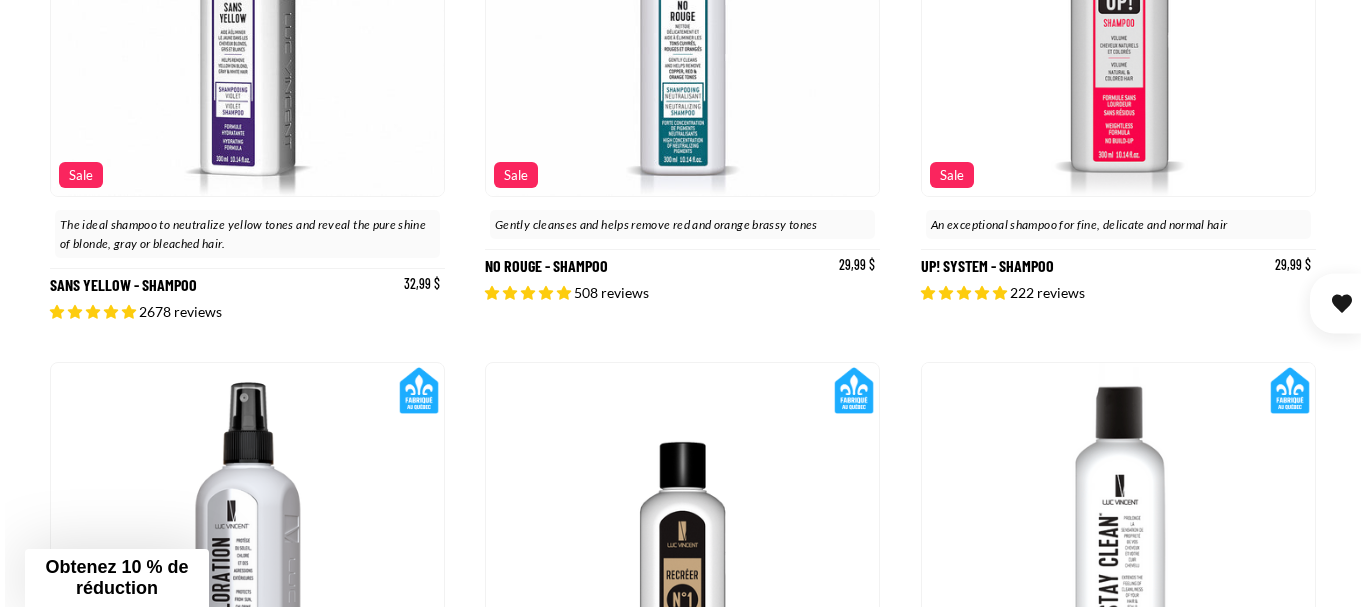 scroll, scrollTop: 0, scrollLeft: 0, axis: both 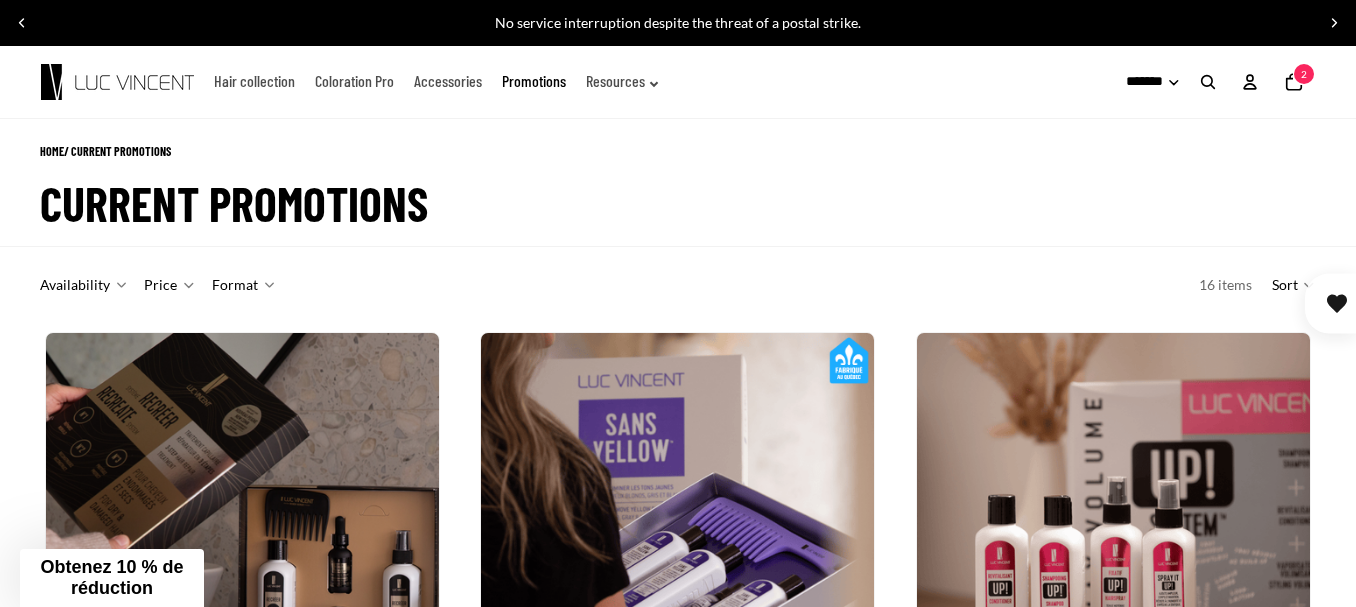 click on "2" 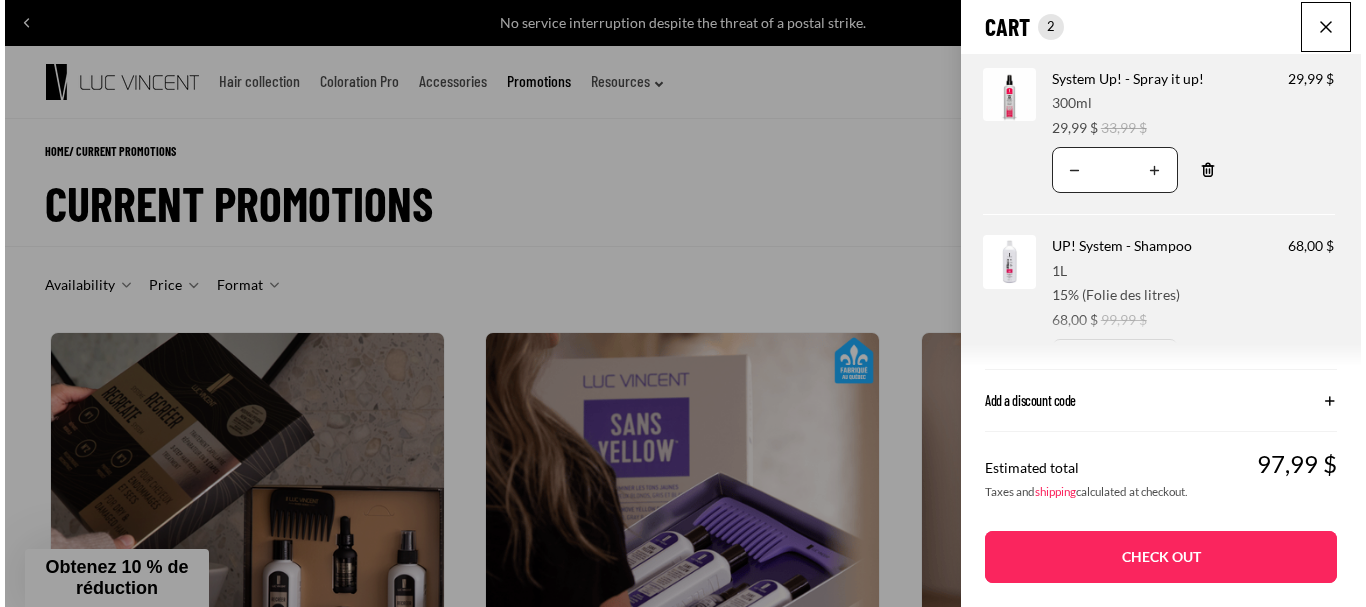 scroll, scrollTop: 0, scrollLeft: 0, axis: both 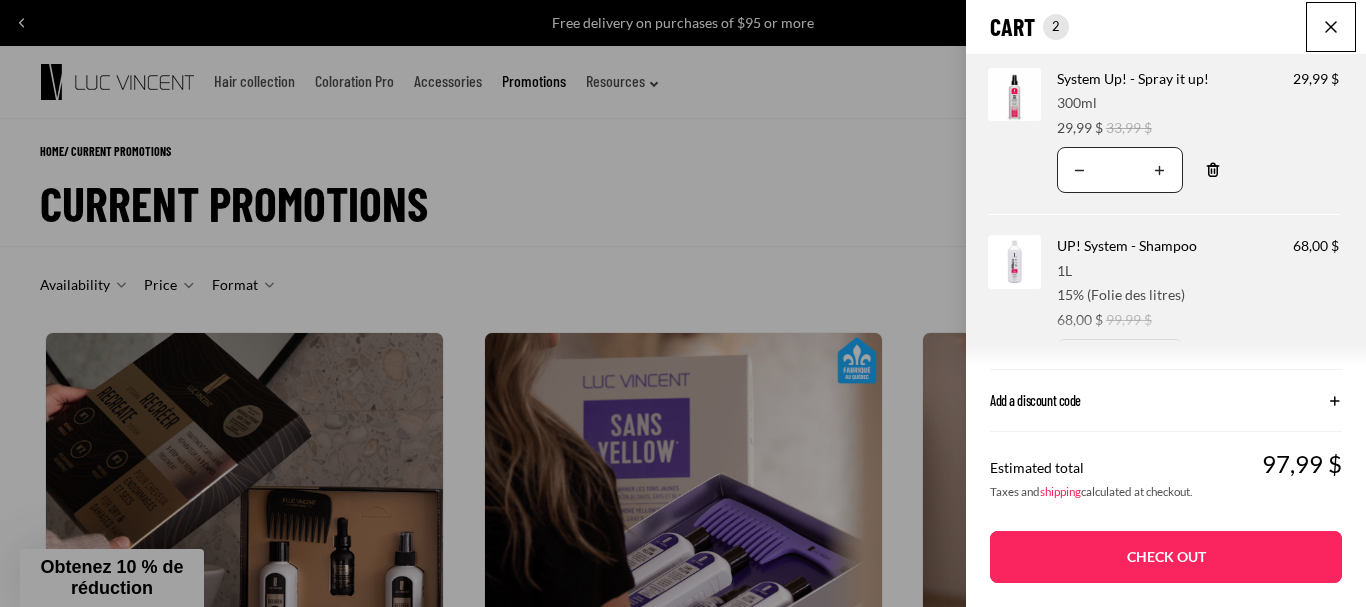 click on "Add a discount code" 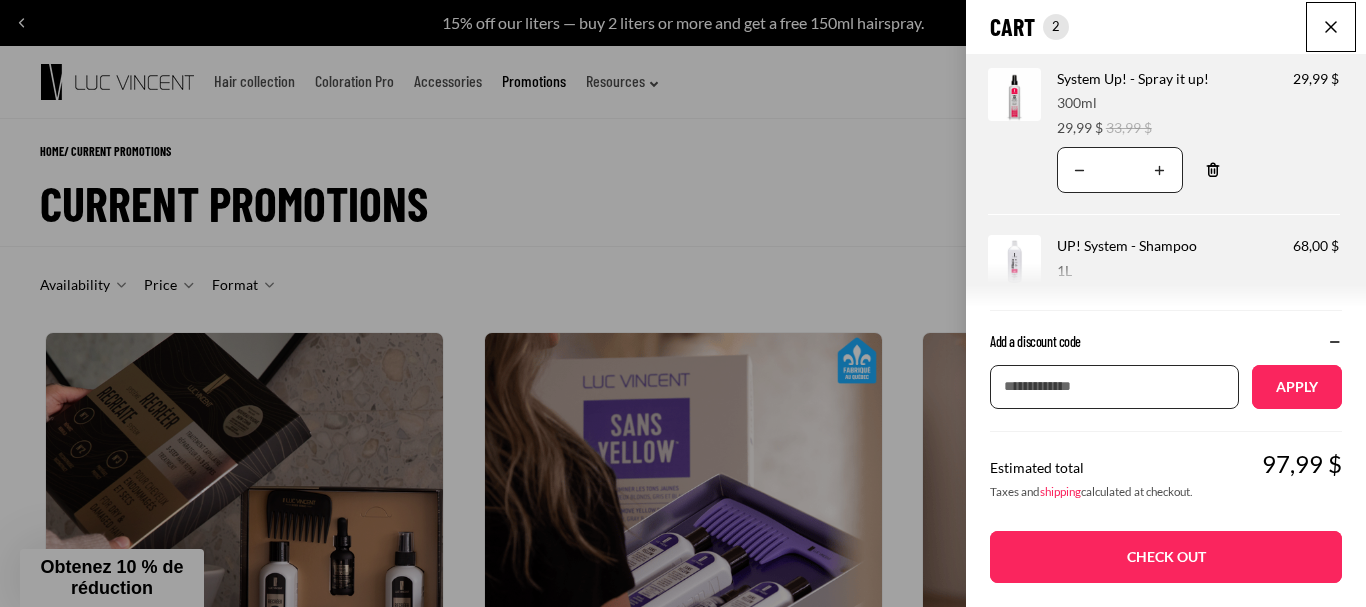 drag, startPoint x: 1149, startPoint y: 558, endPoint x: 1083, endPoint y: 547, distance: 66.910385 